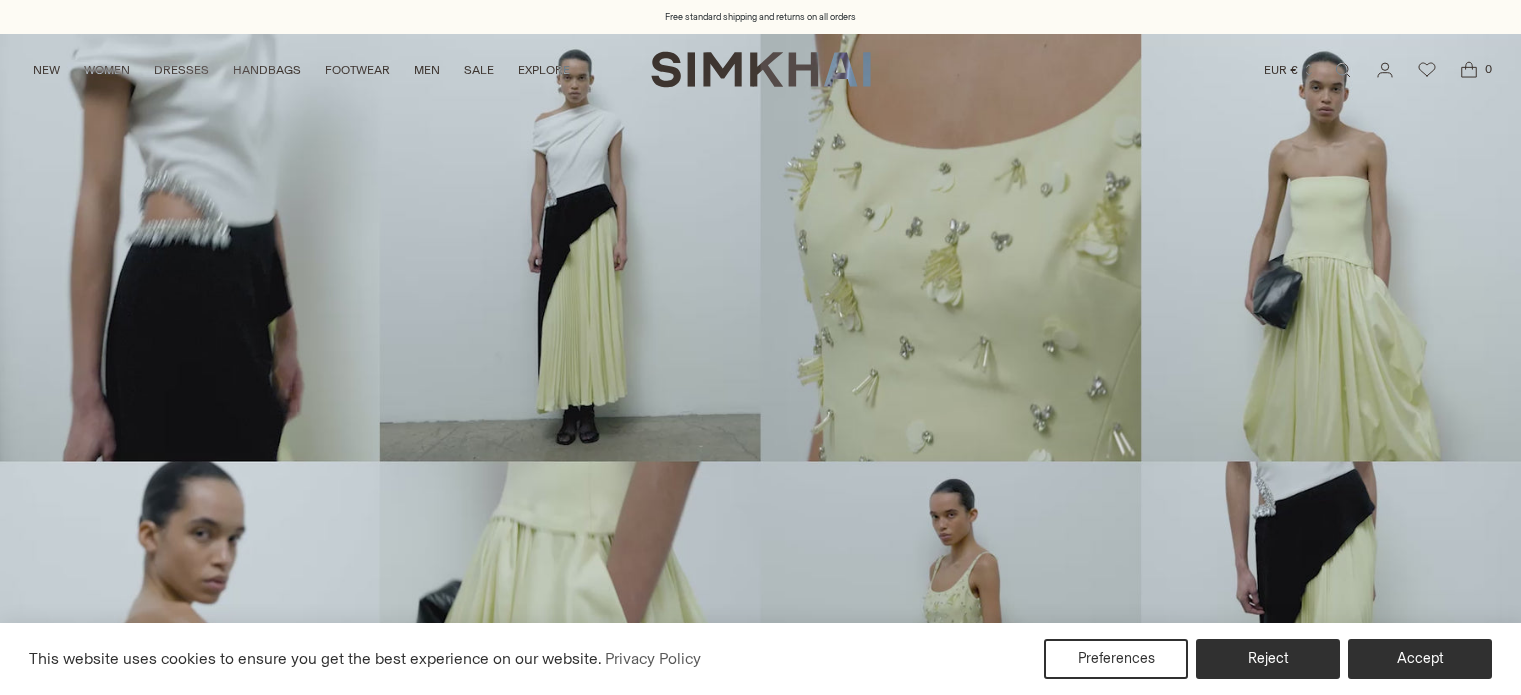 scroll, scrollTop: 0, scrollLeft: 0, axis: both 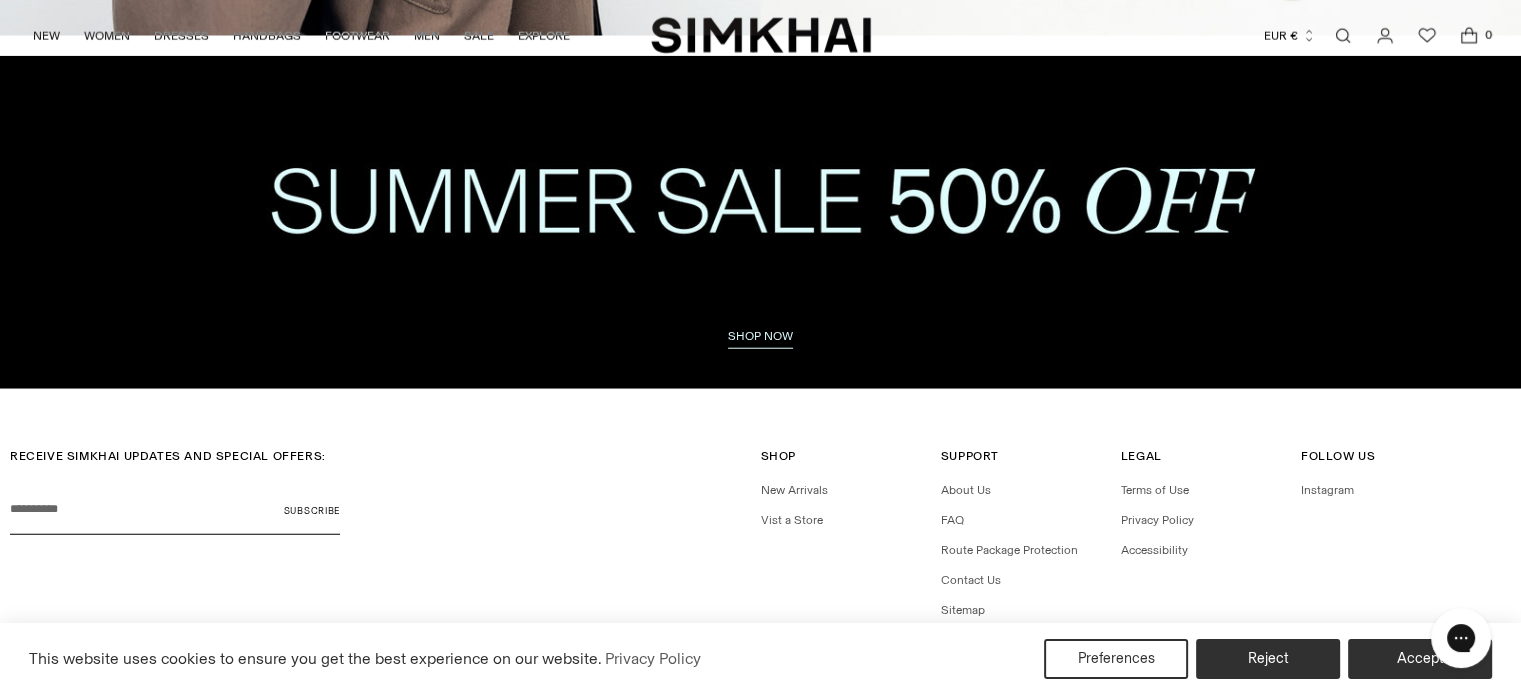 click at bounding box center (760, 222) 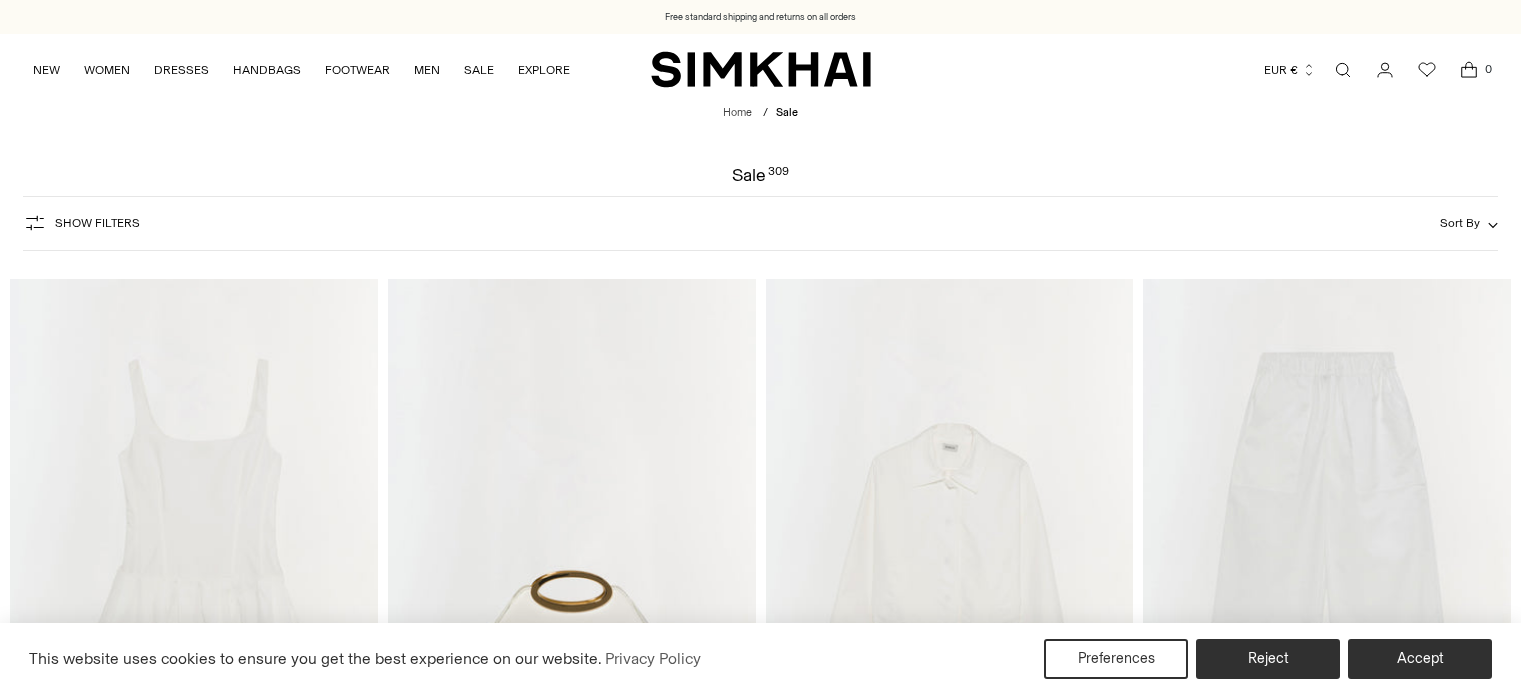 scroll, scrollTop: 0, scrollLeft: 0, axis: both 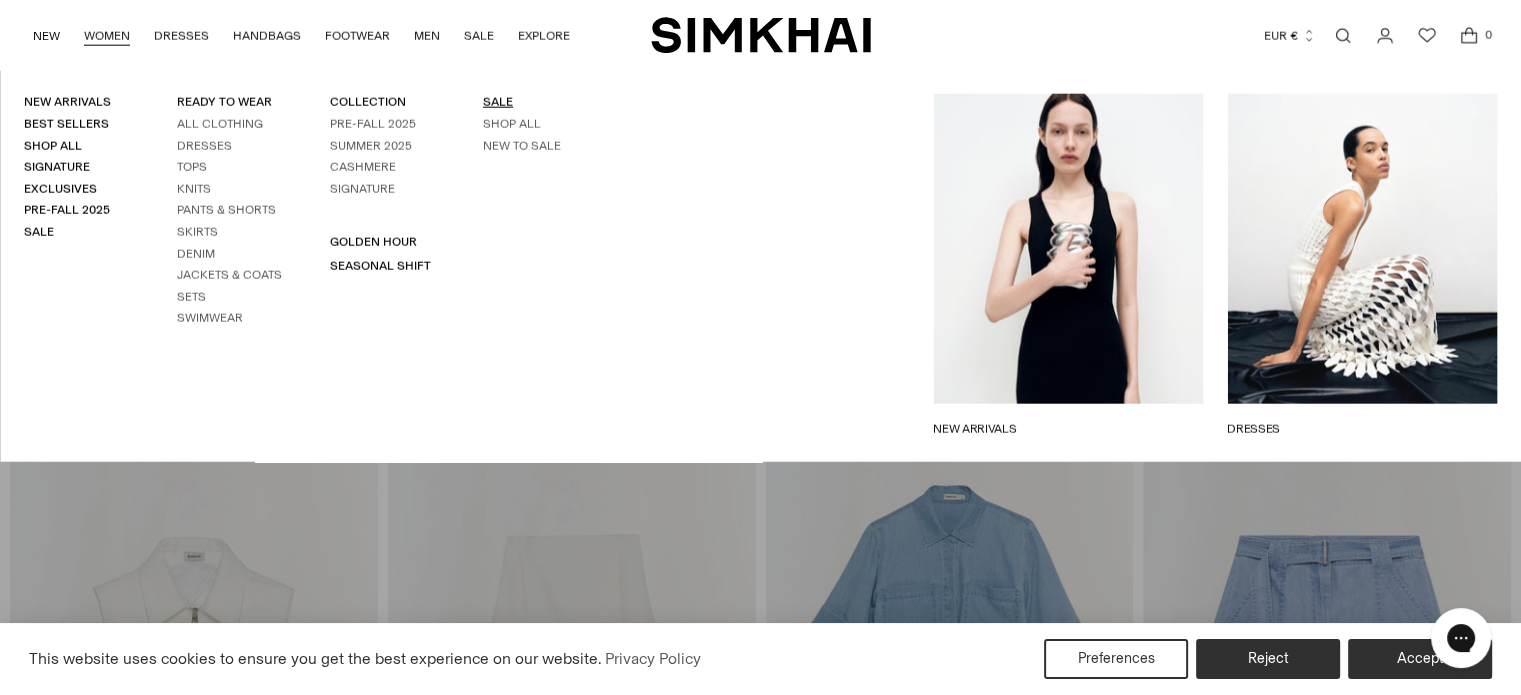 click on "SALE" at bounding box center (498, 102) 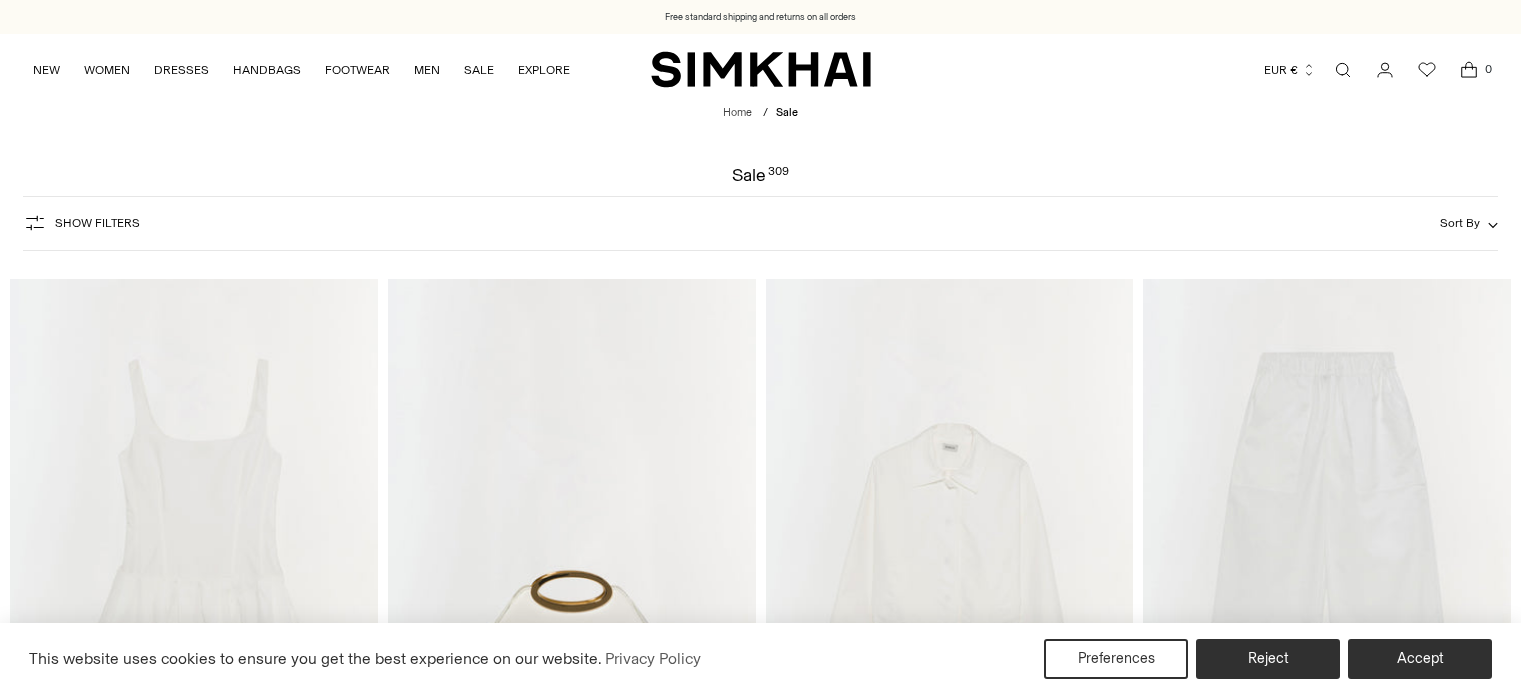 scroll, scrollTop: 0, scrollLeft: 0, axis: both 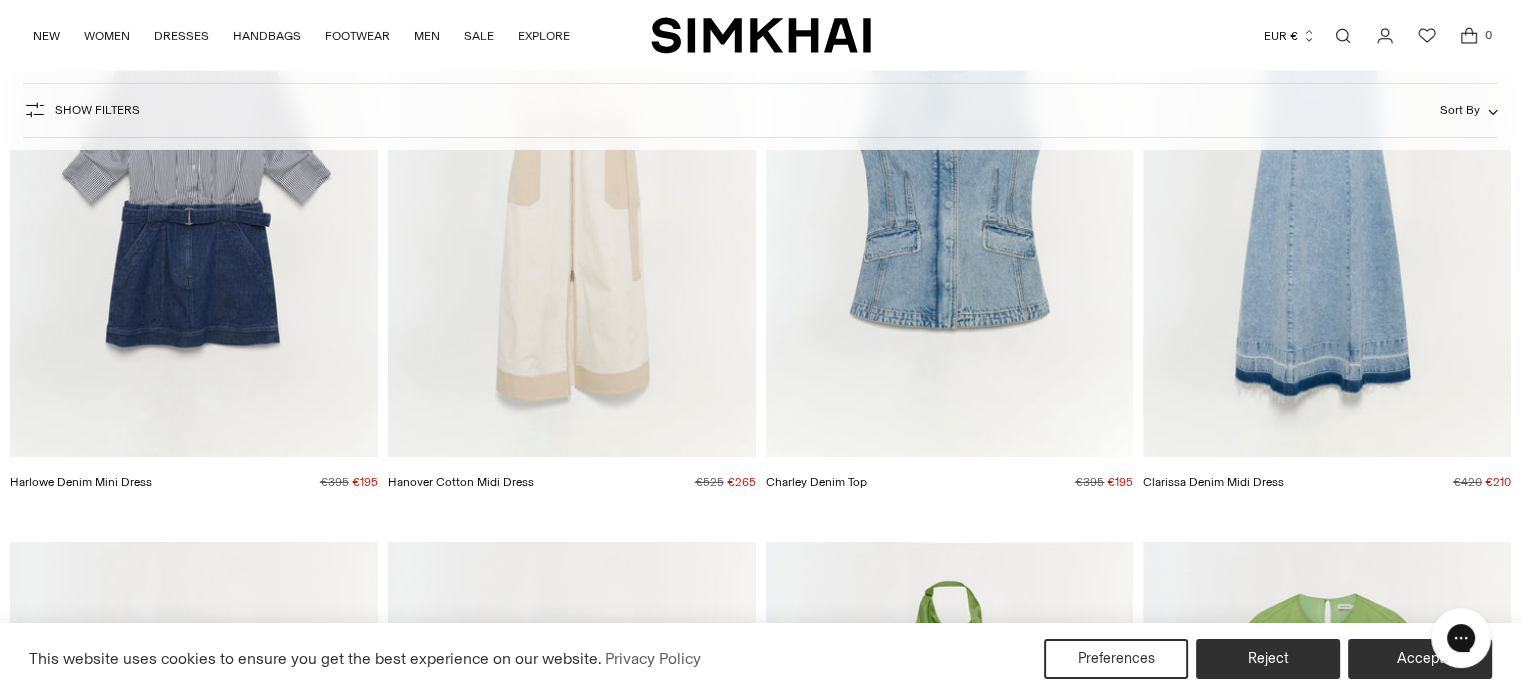 click at bounding box center [0, 0] 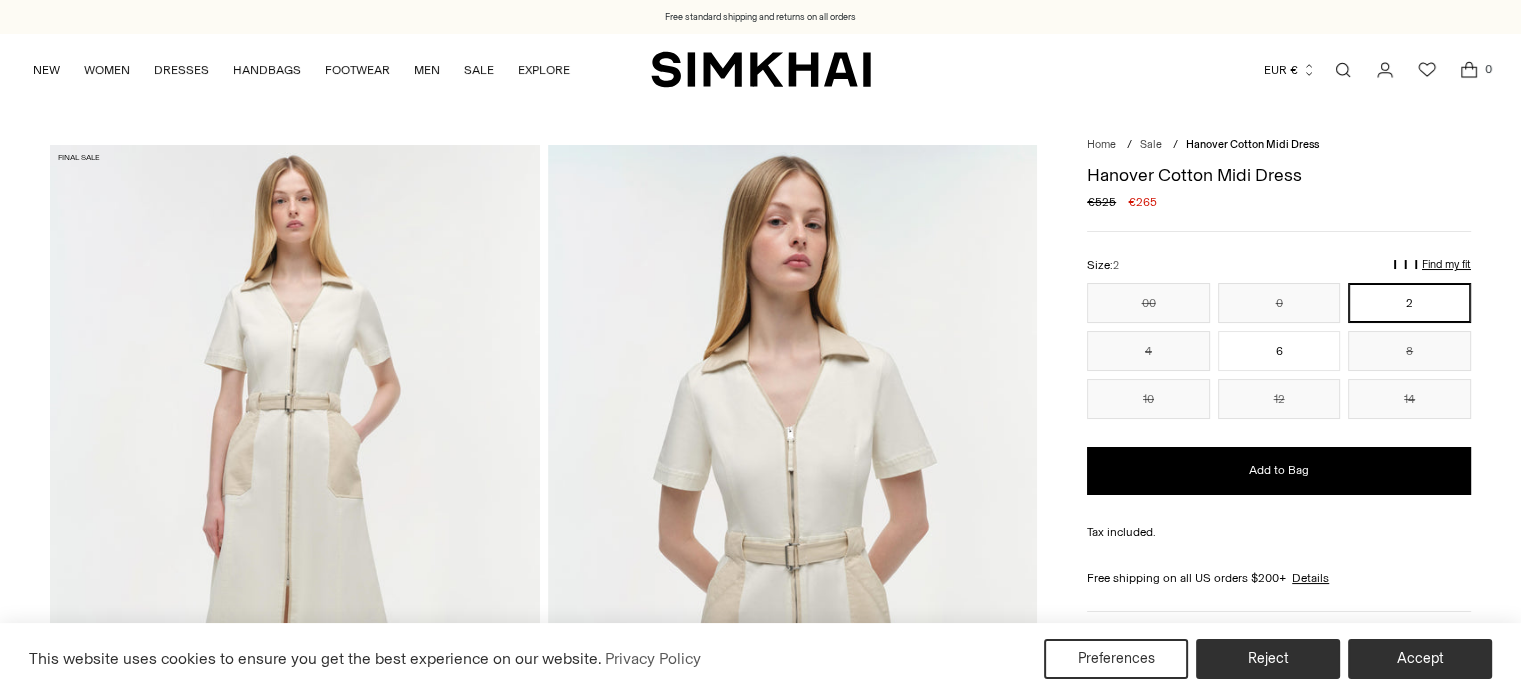 scroll, scrollTop: 40, scrollLeft: 0, axis: vertical 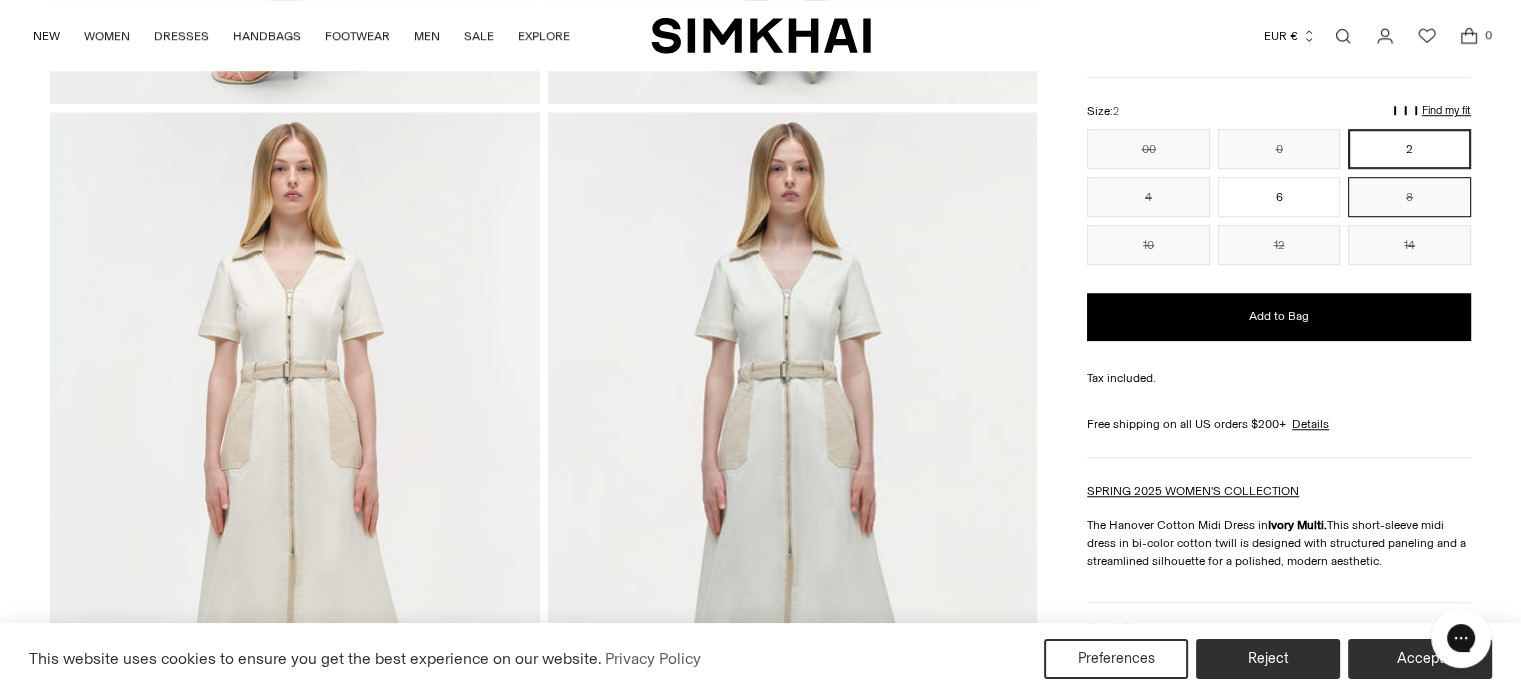 click on "8" at bounding box center (1409, 196) 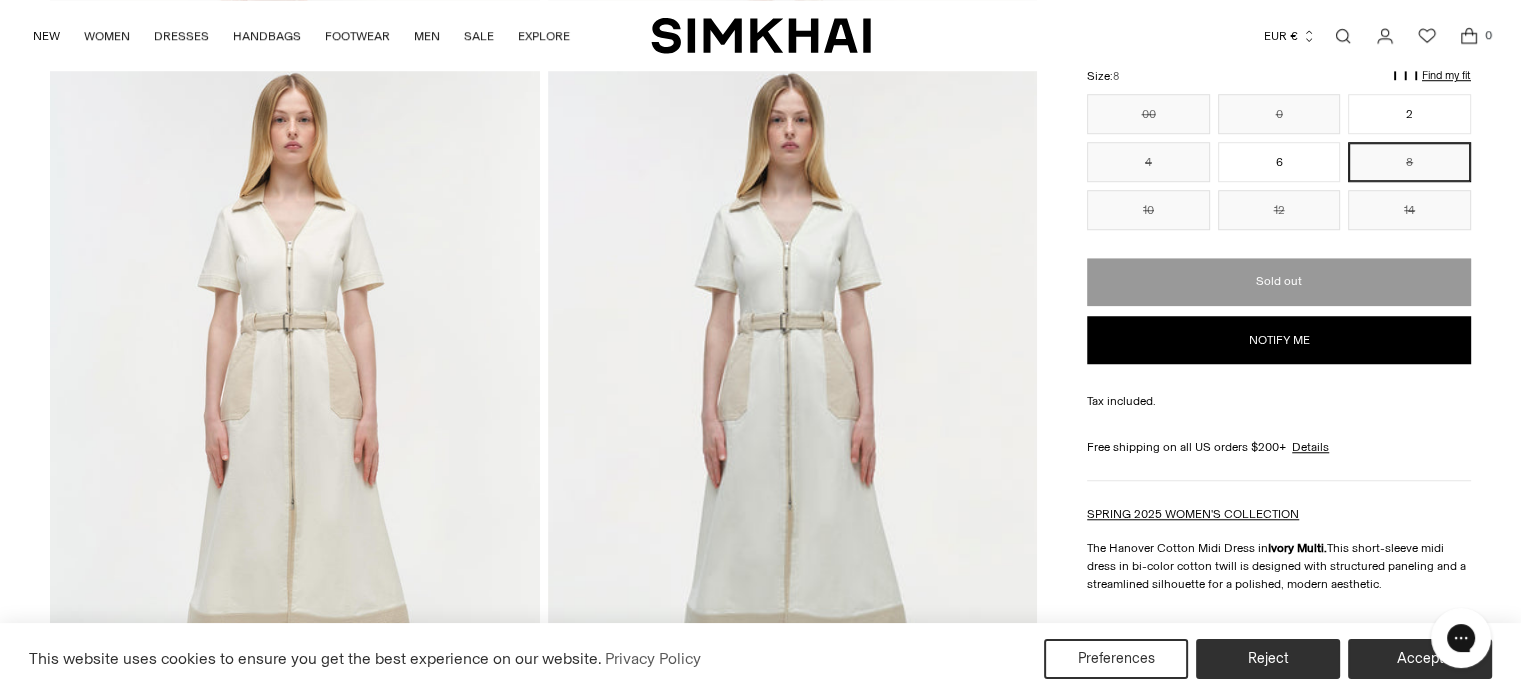 scroll, scrollTop: 1632, scrollLeft: 0, axis: vertical 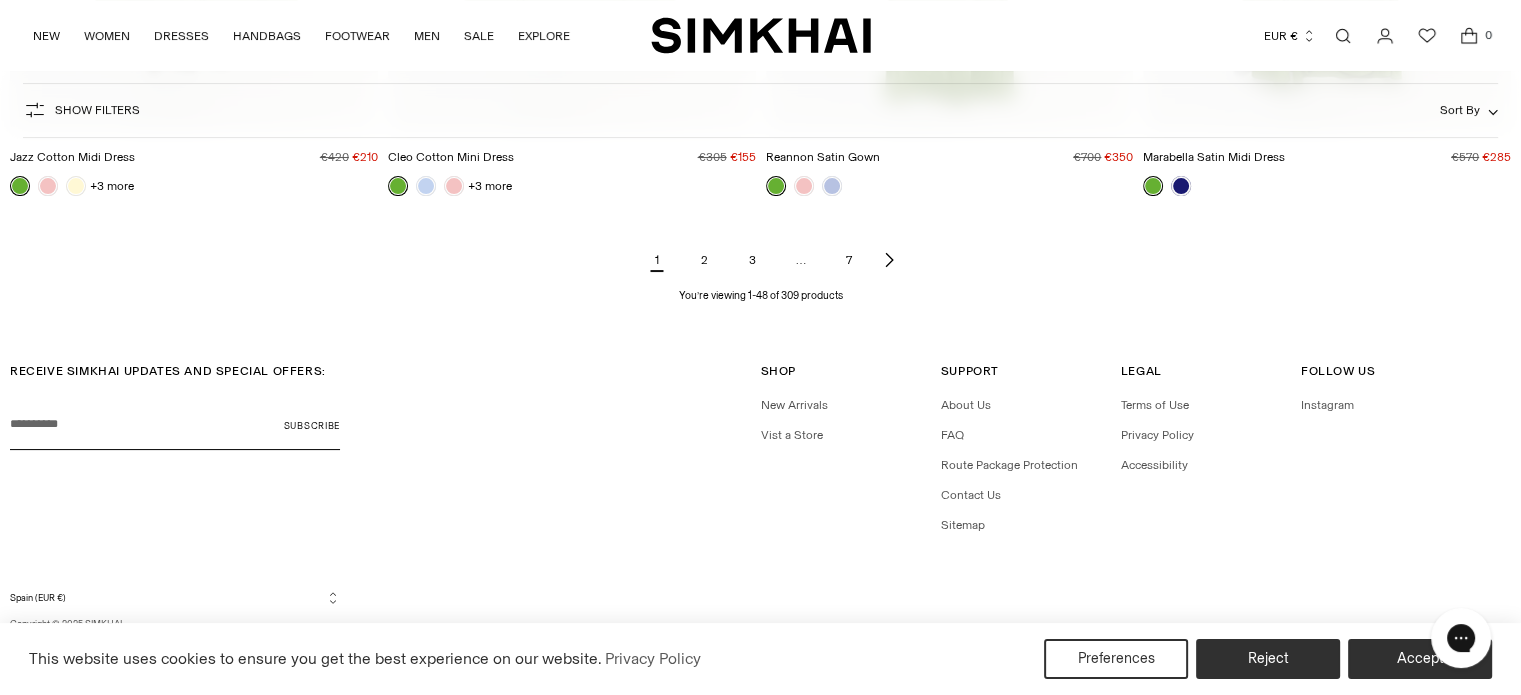 click 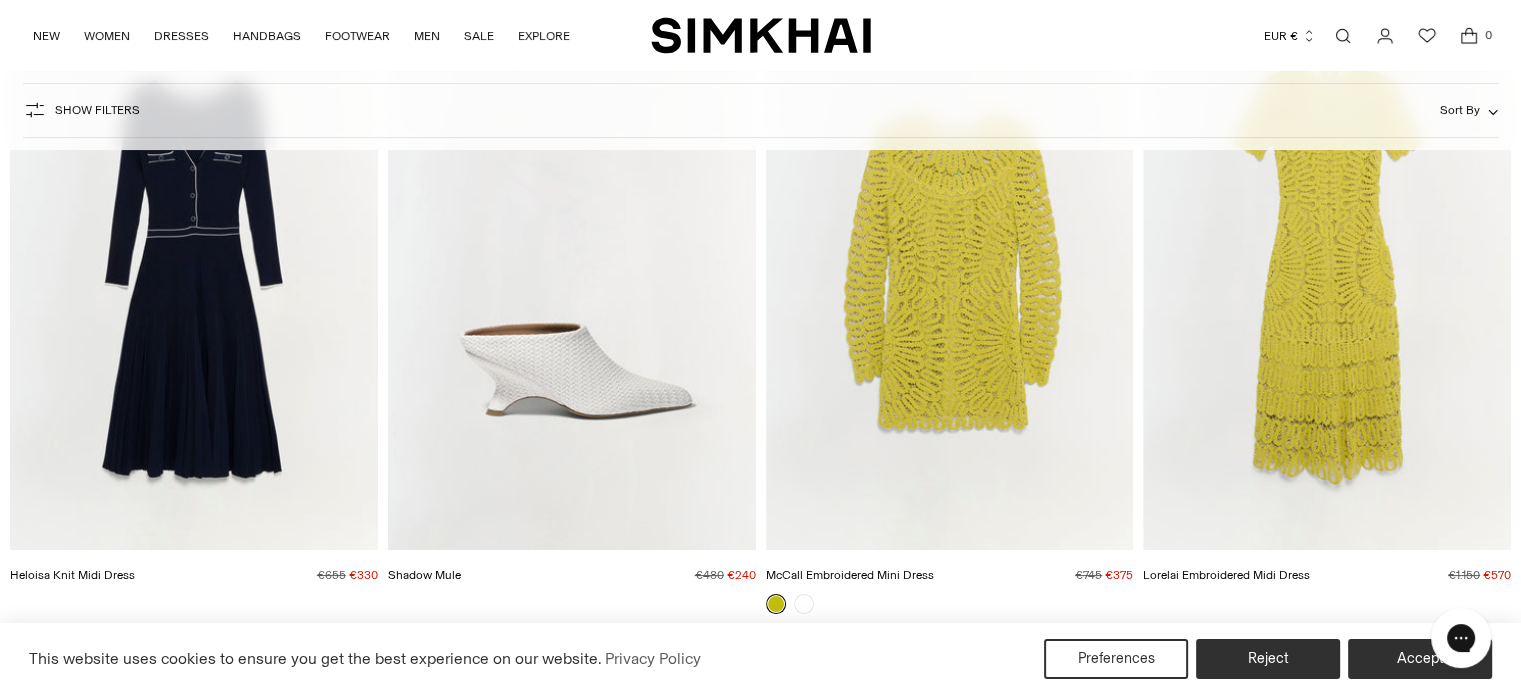 scroll, scrollTop: 319, scrollLeft: 0, axis: vertical 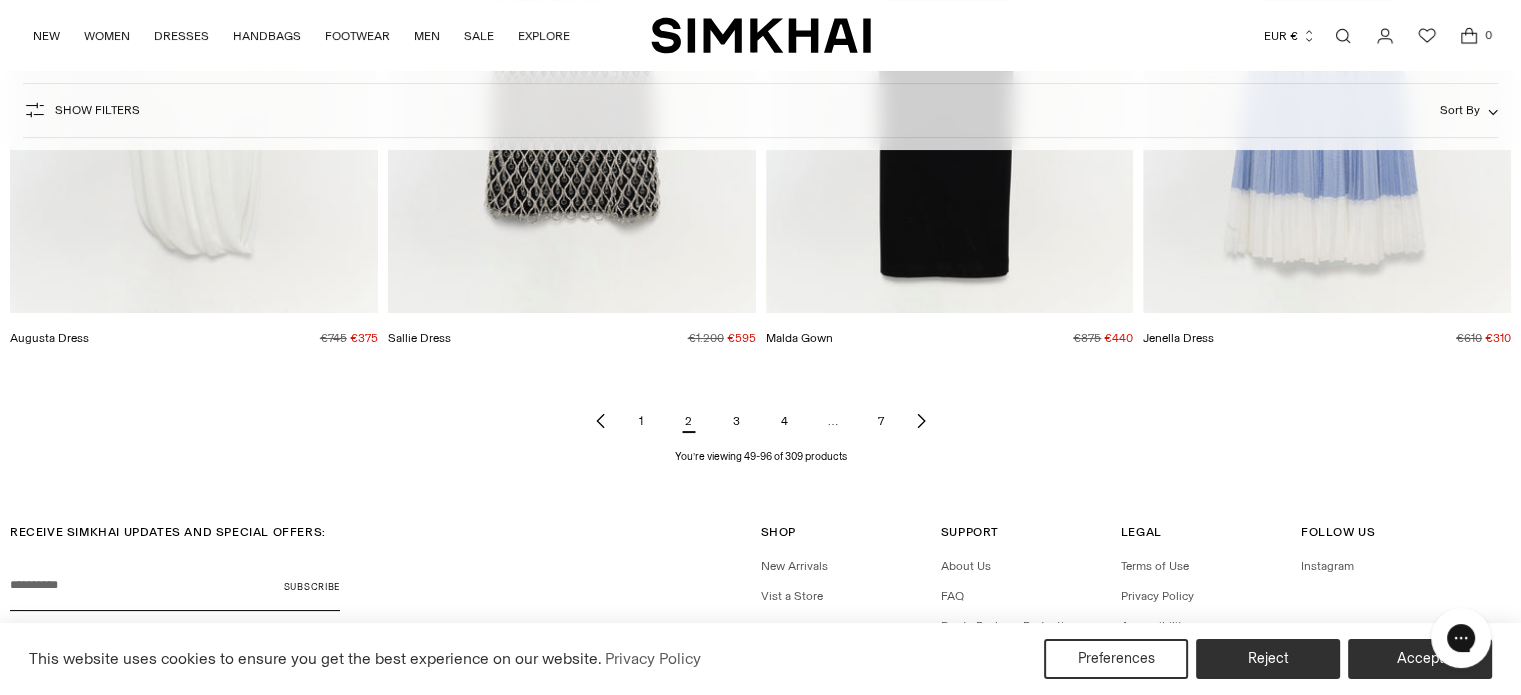 click 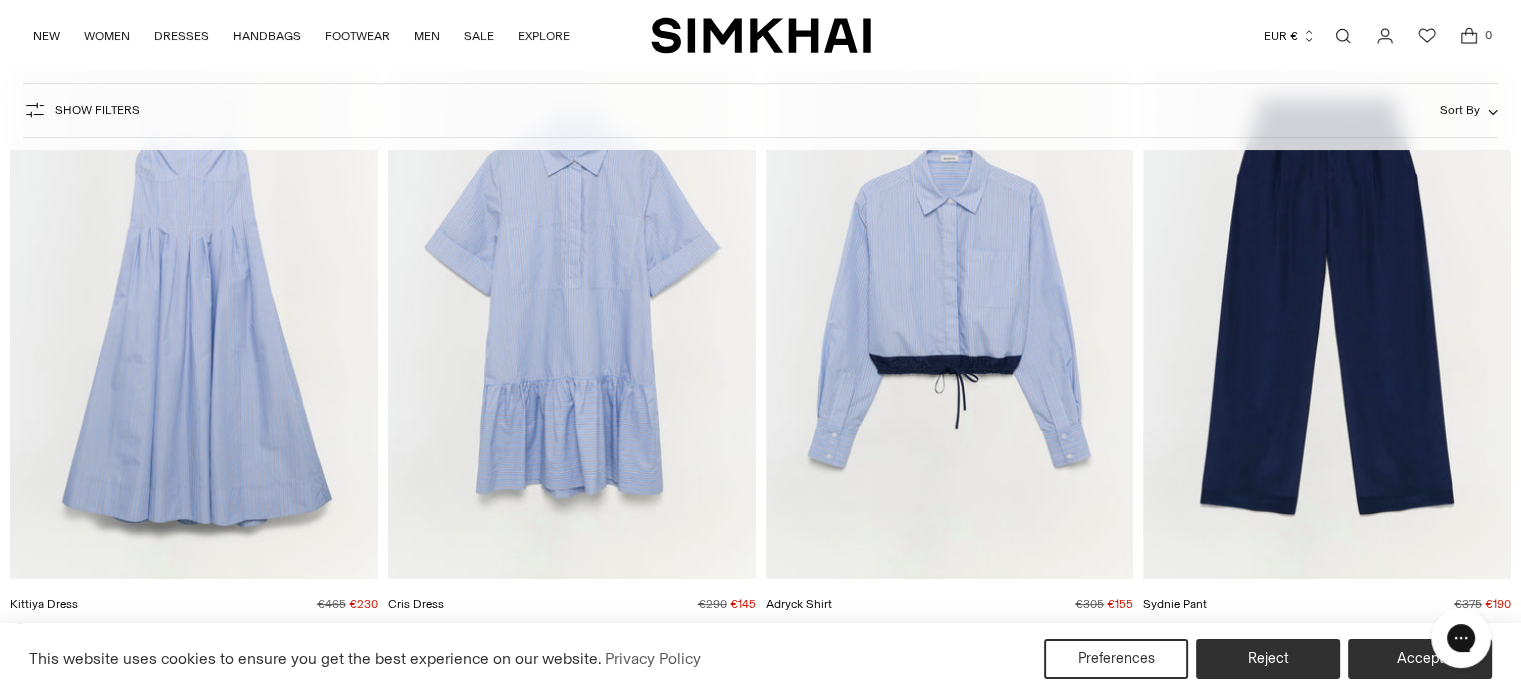 scroll, scrollTop: 0, scrollLeft: 0, axis: both 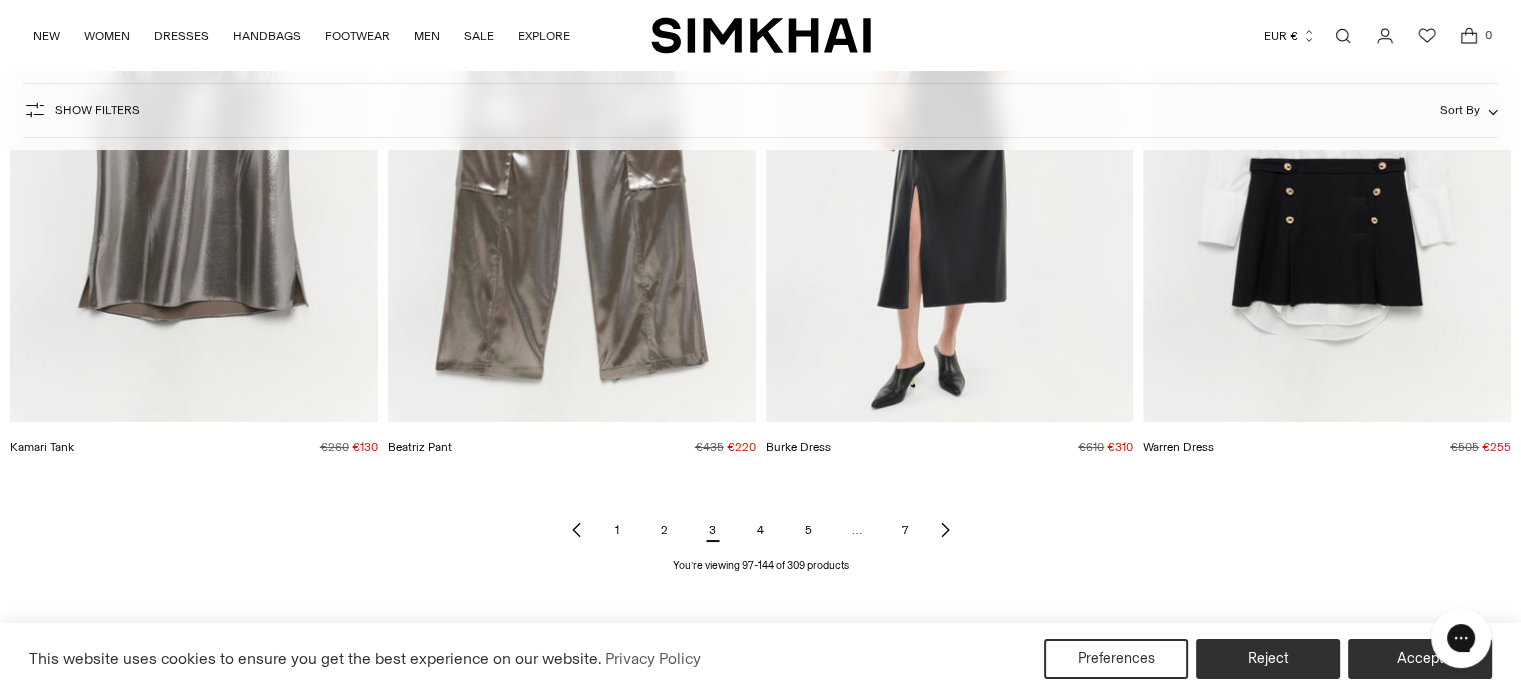 click 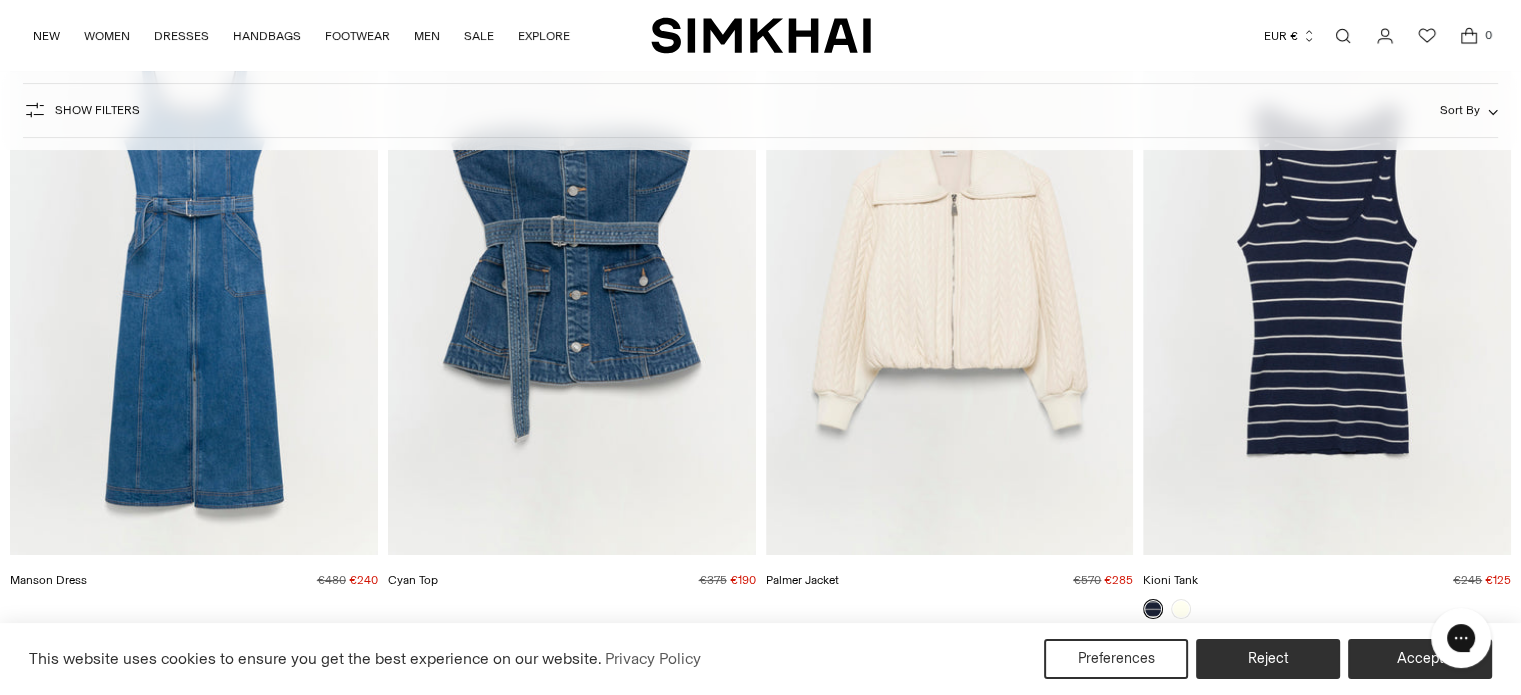 scroll, scrollTop: 320, scrollLeft: 0, axis: vertical 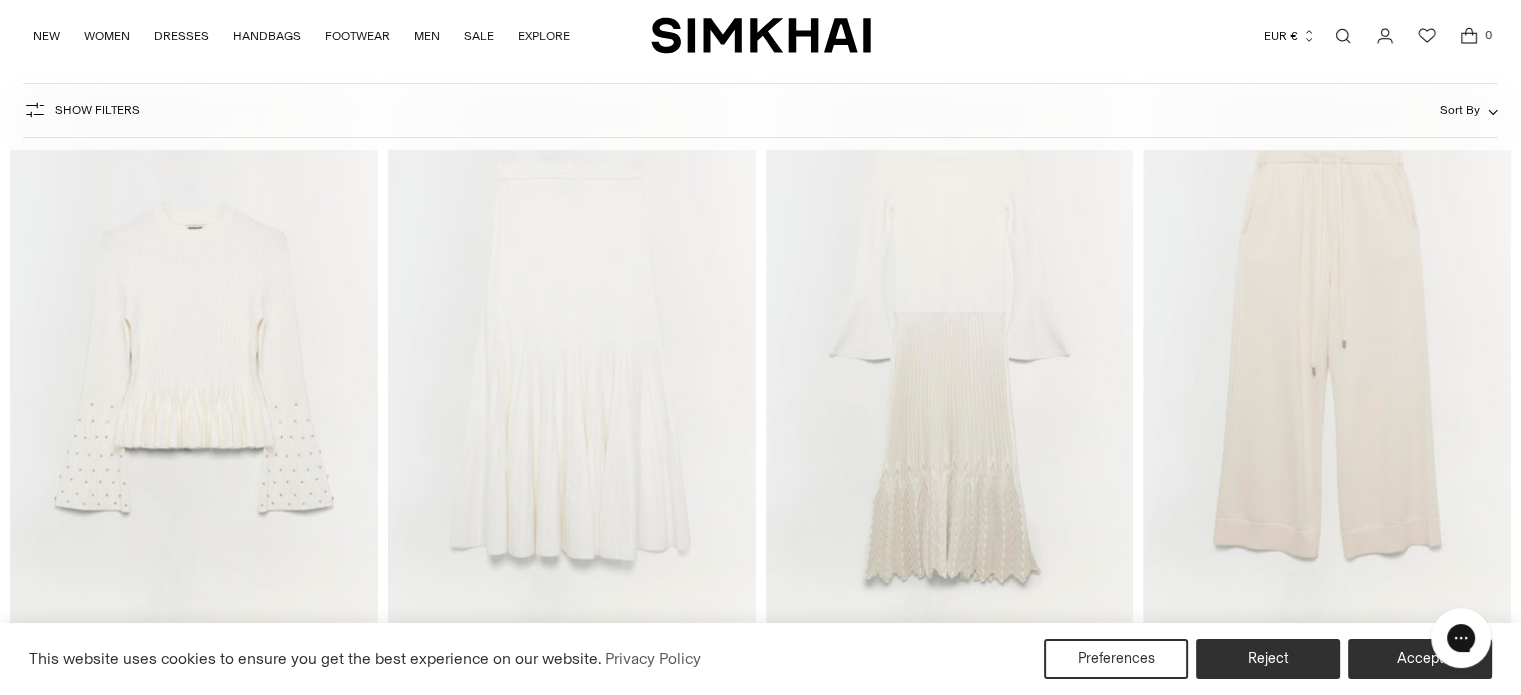 click at bounding box center (0, 0) 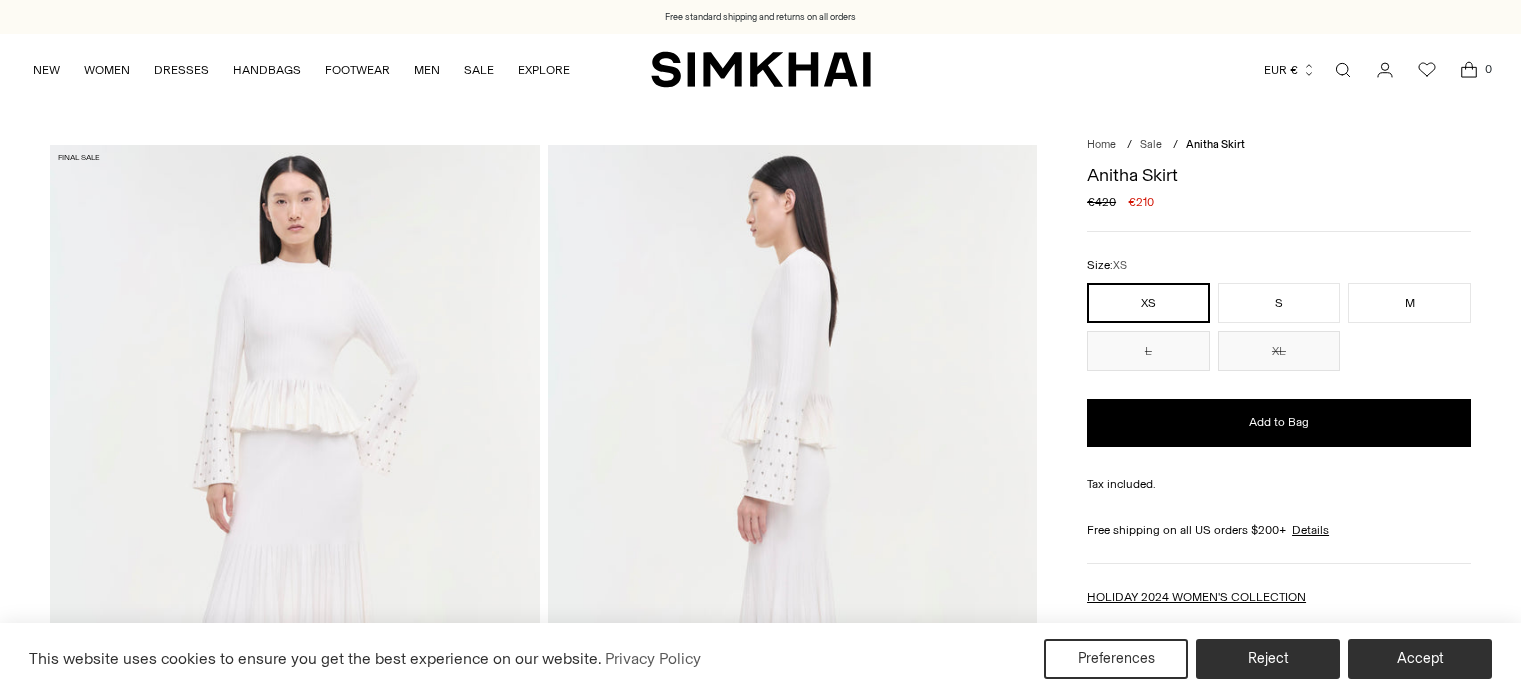 scroll, scrollTop: 0, scrollLeft: 0, axis: both 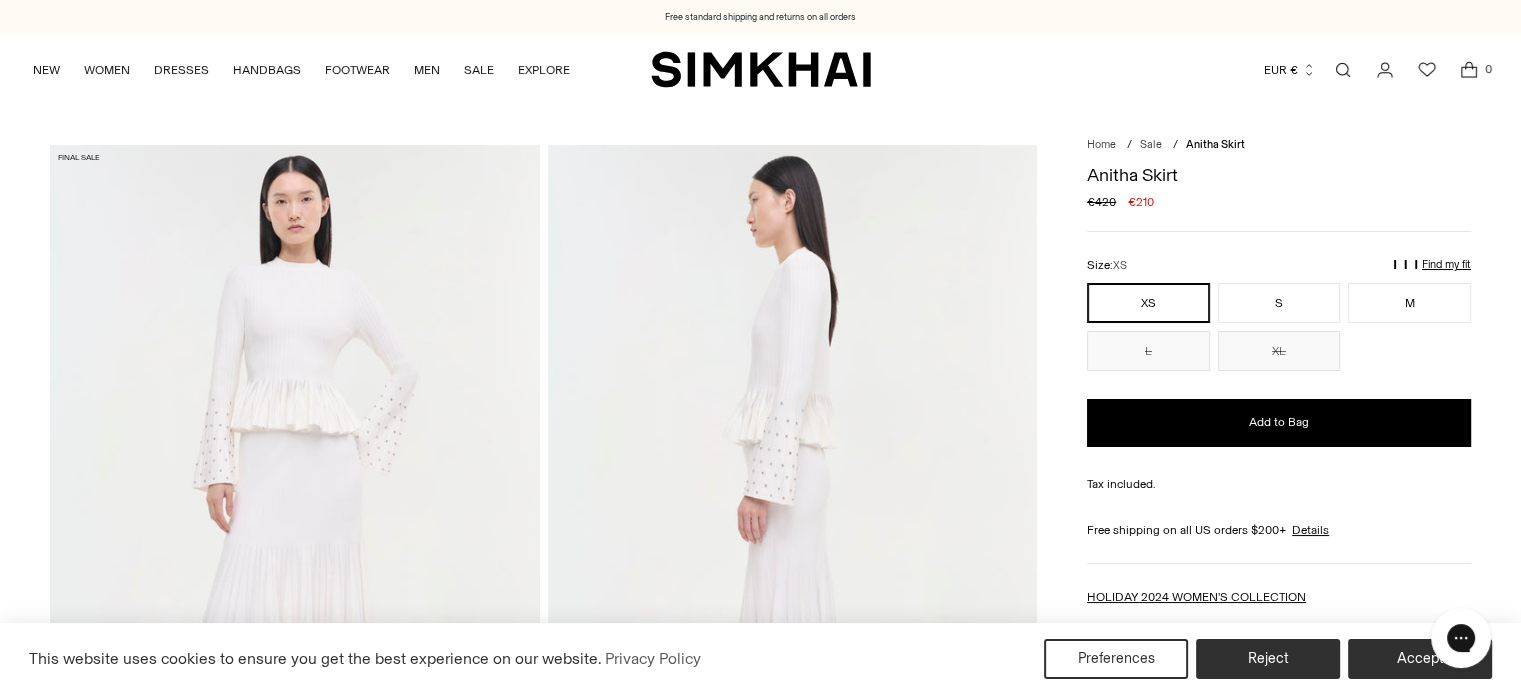 click at bounding box center [294, 512] 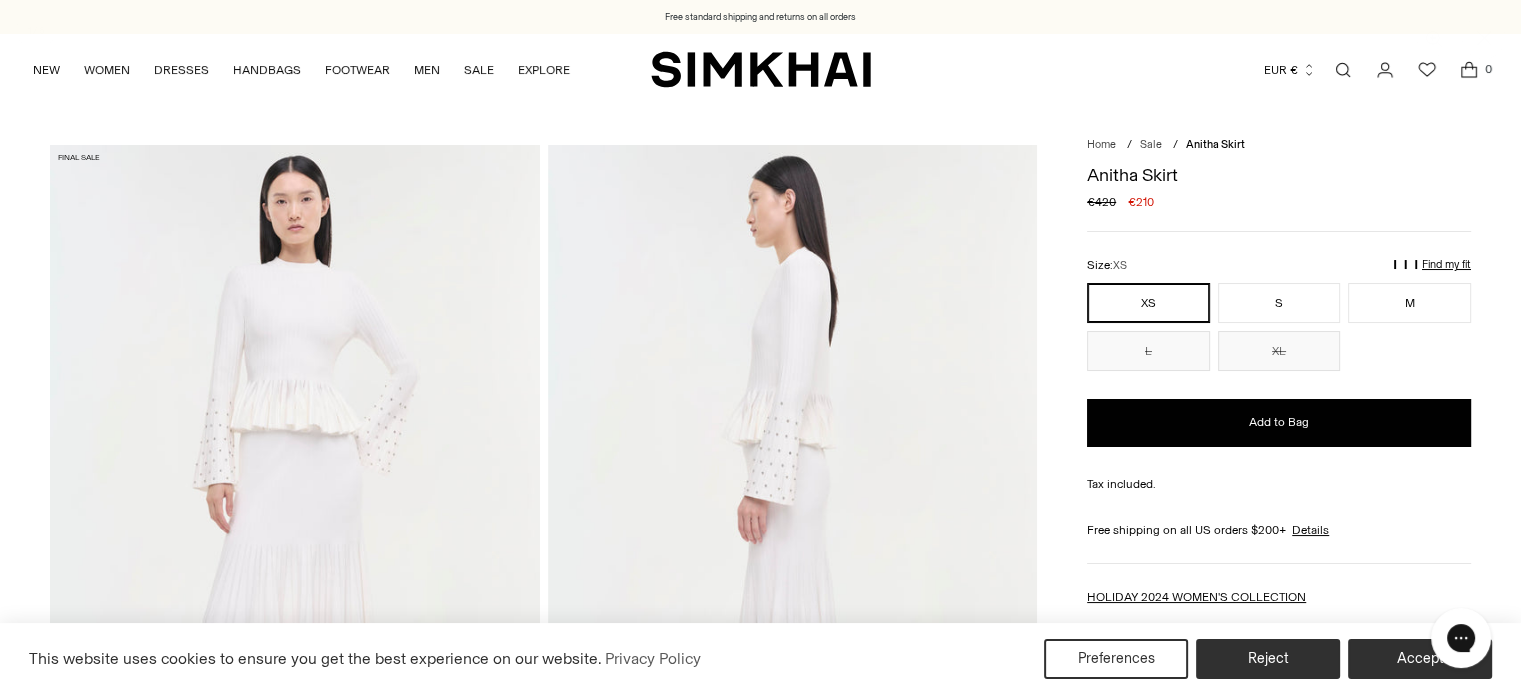 click at bounding box center (295, 511) 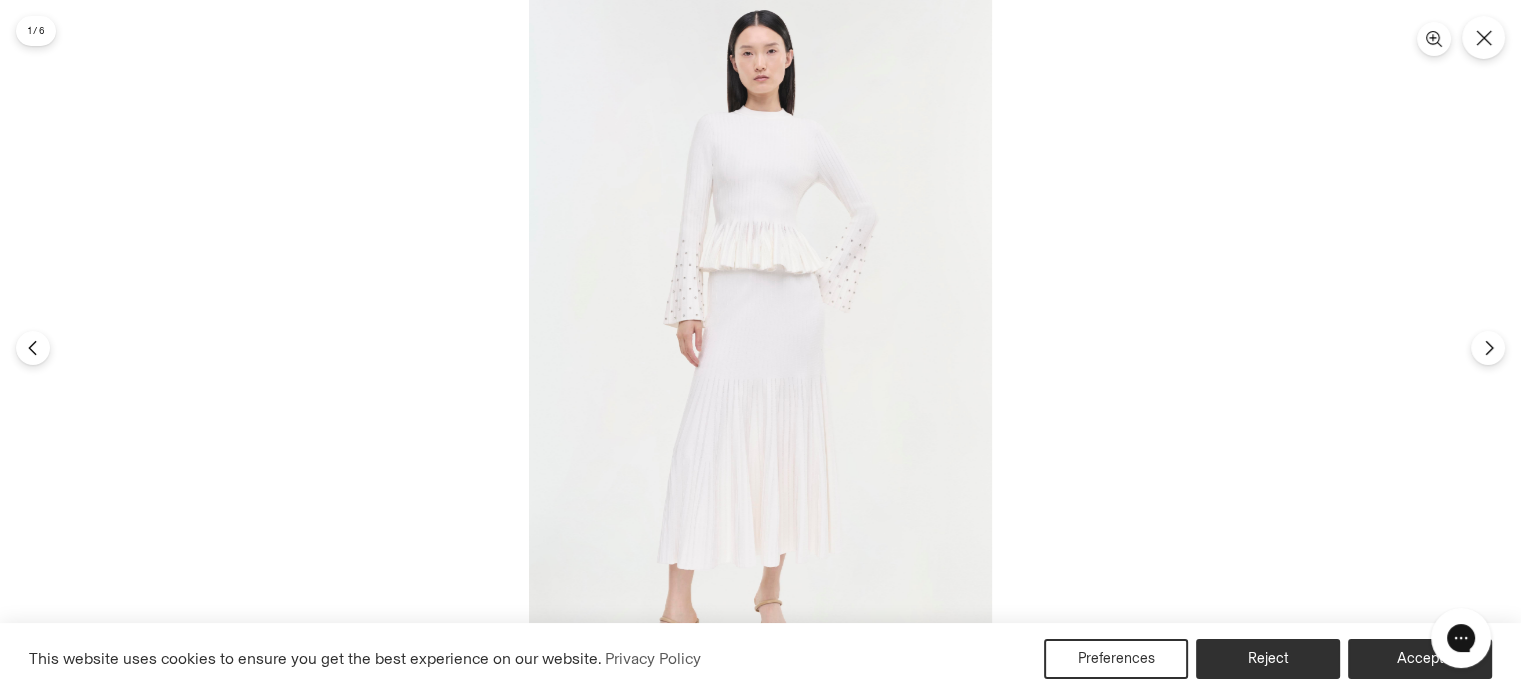 click at bounding box center [760, 347] 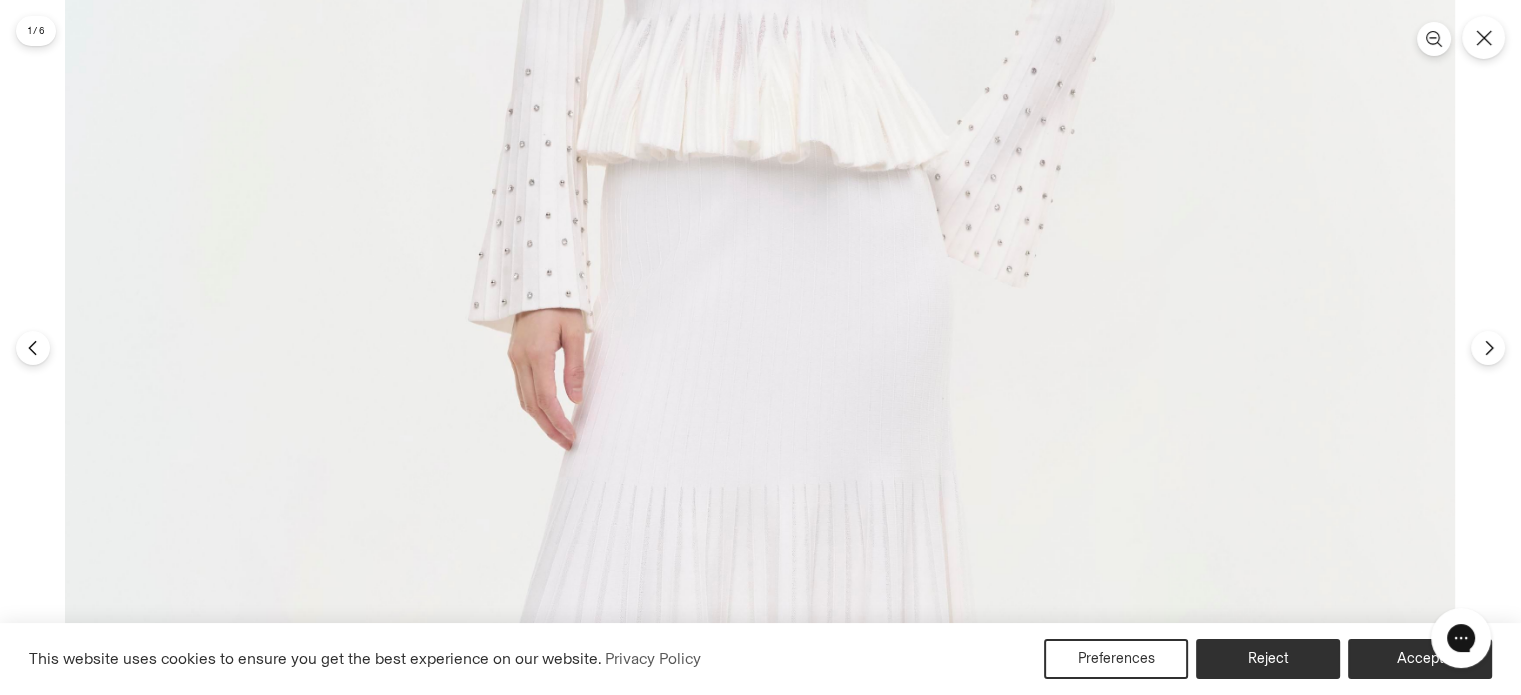 click at bounding box center (760, 391) 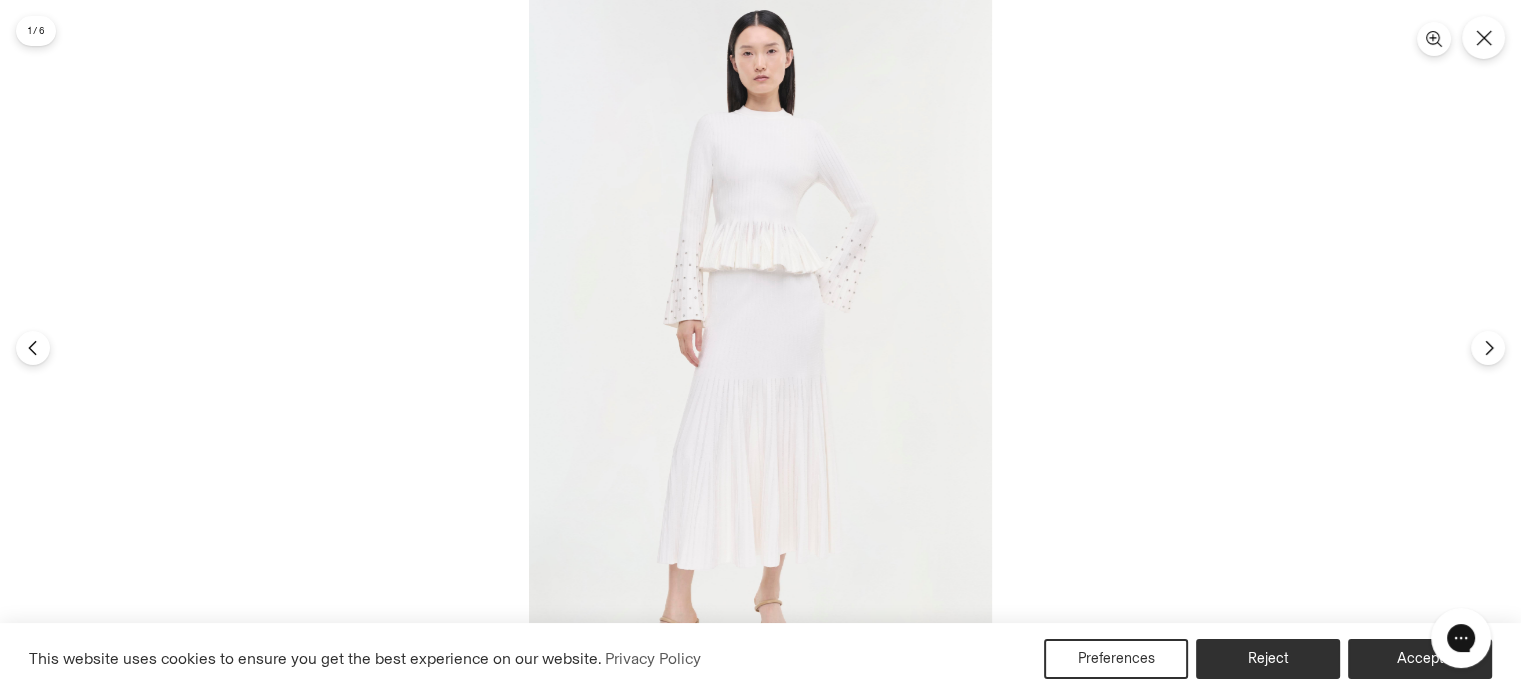 click at bounding box center (760, 347) 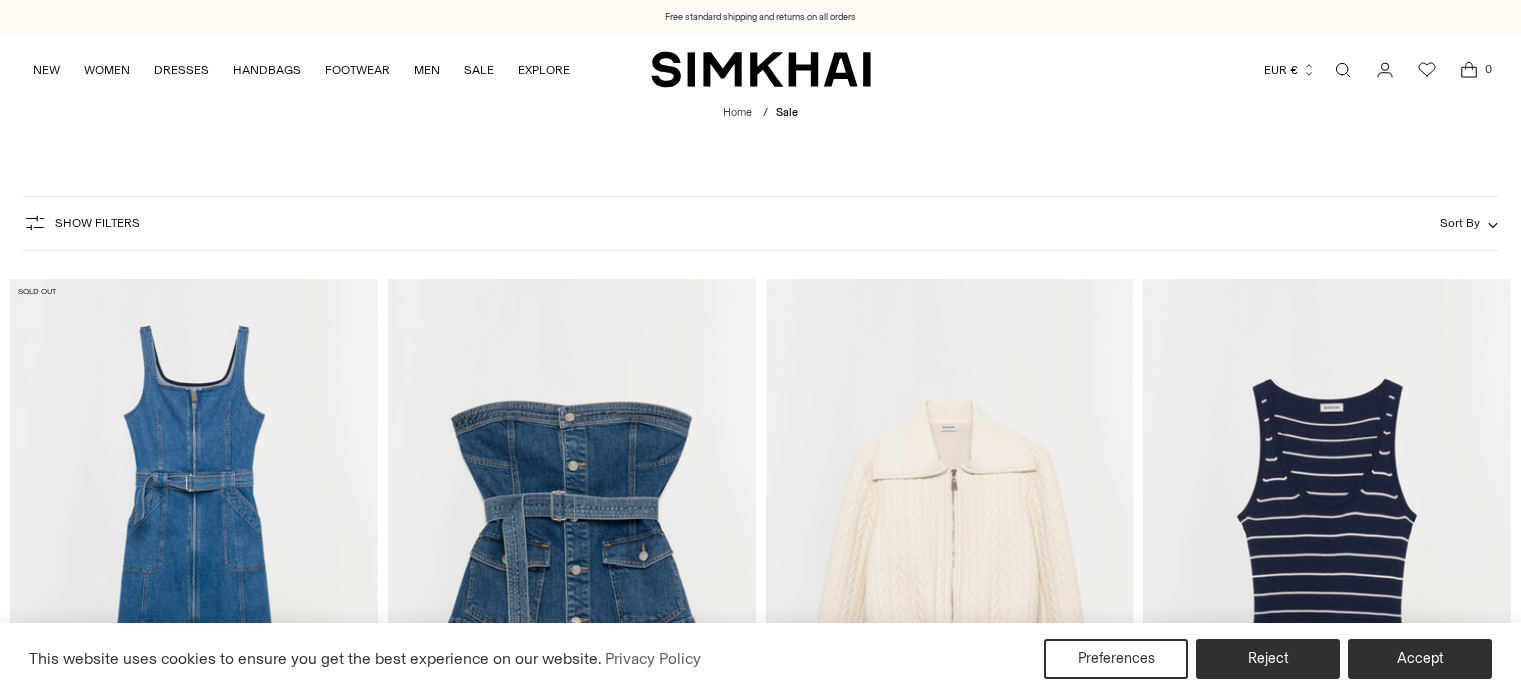 scroll, scrollTop: 7360, scrollLeft: 0, axis: vertical 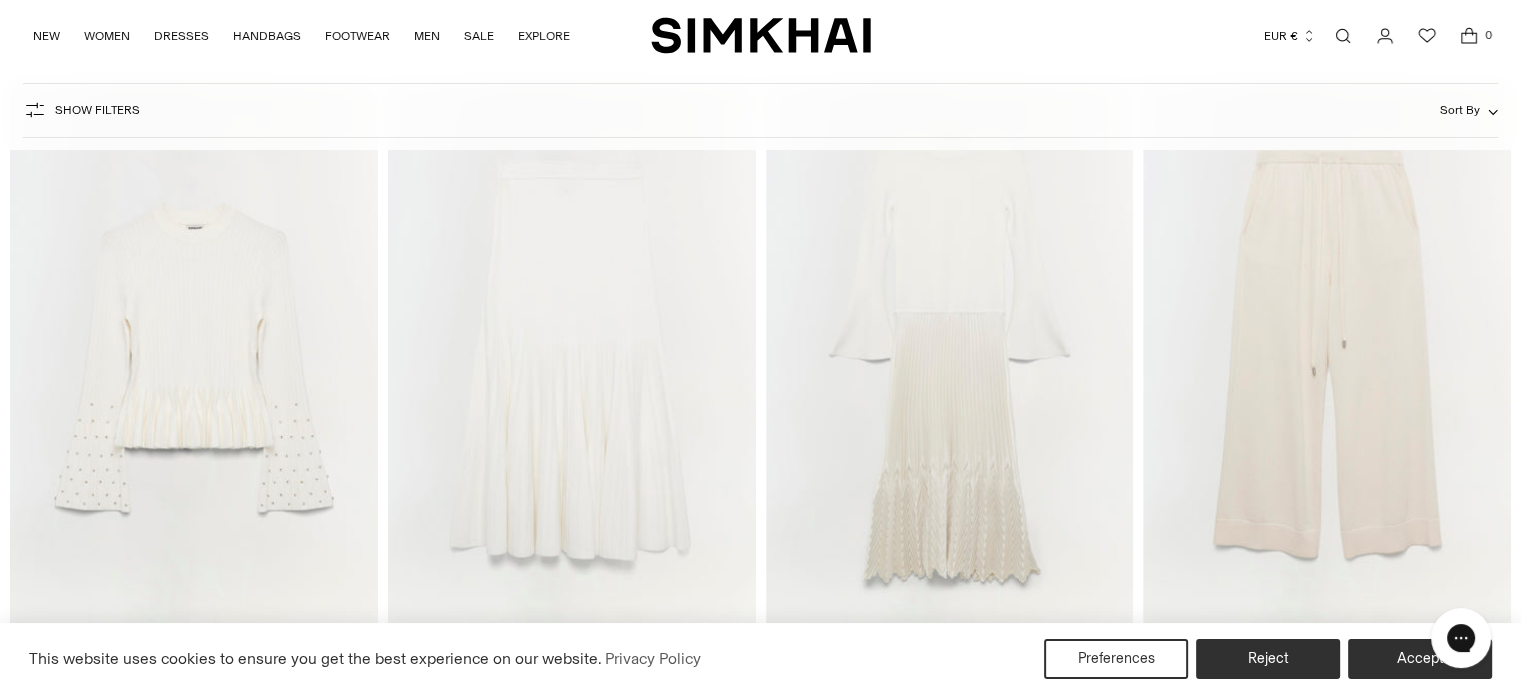 click at bounding box center (0, 0) 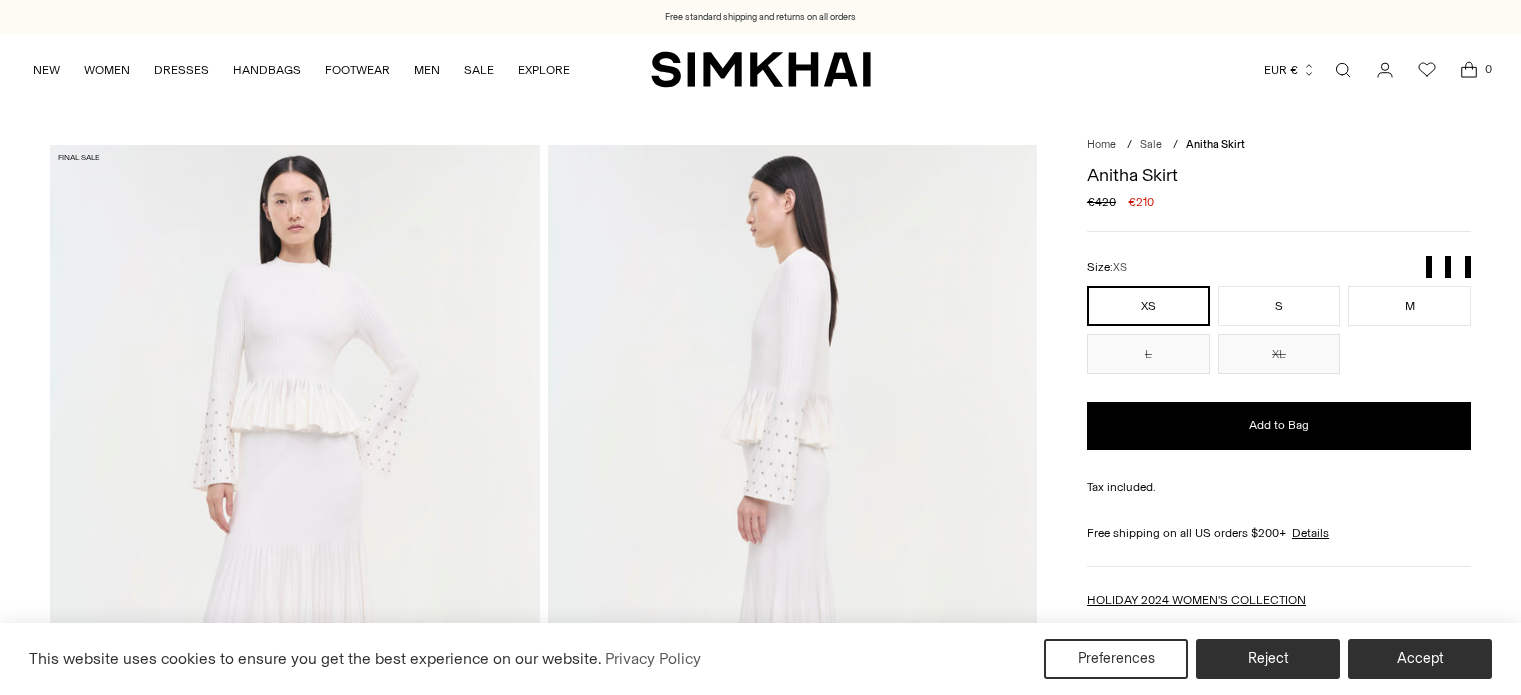 scroll, scrollTop: 0, scrollLeft: 0, axis: both 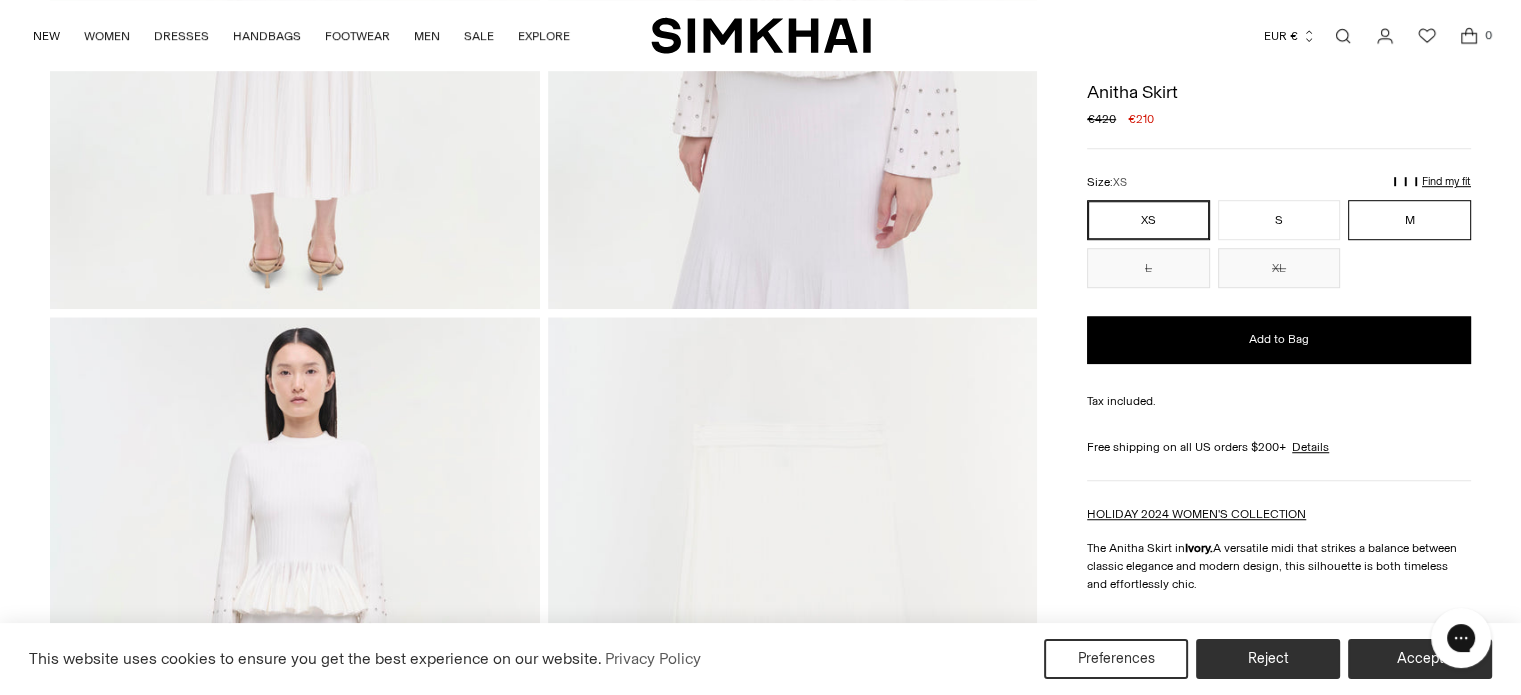 click on "M" at bounding box center [1409, 220] 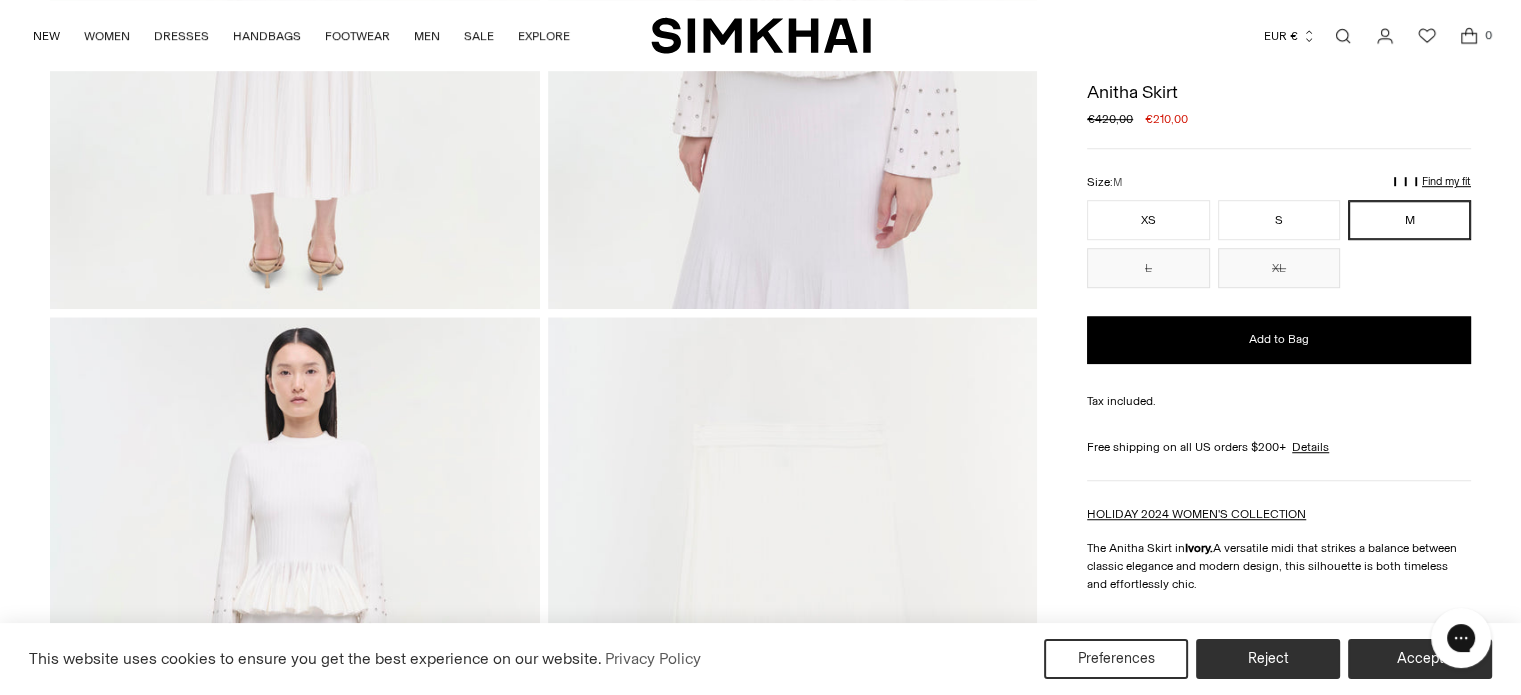 click on "M" at bounding box center [1409, 220] 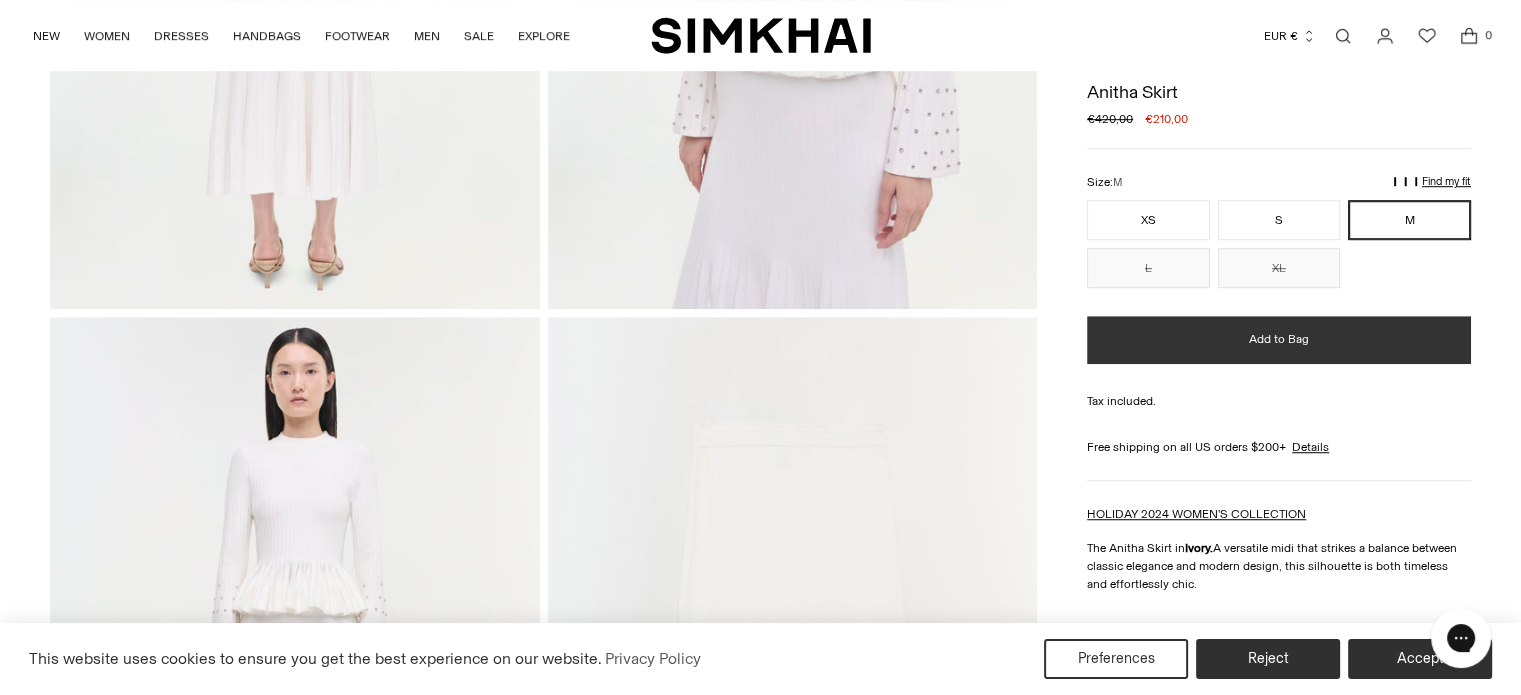 click on "Add to Bag" at bounding box center (1279, 340) 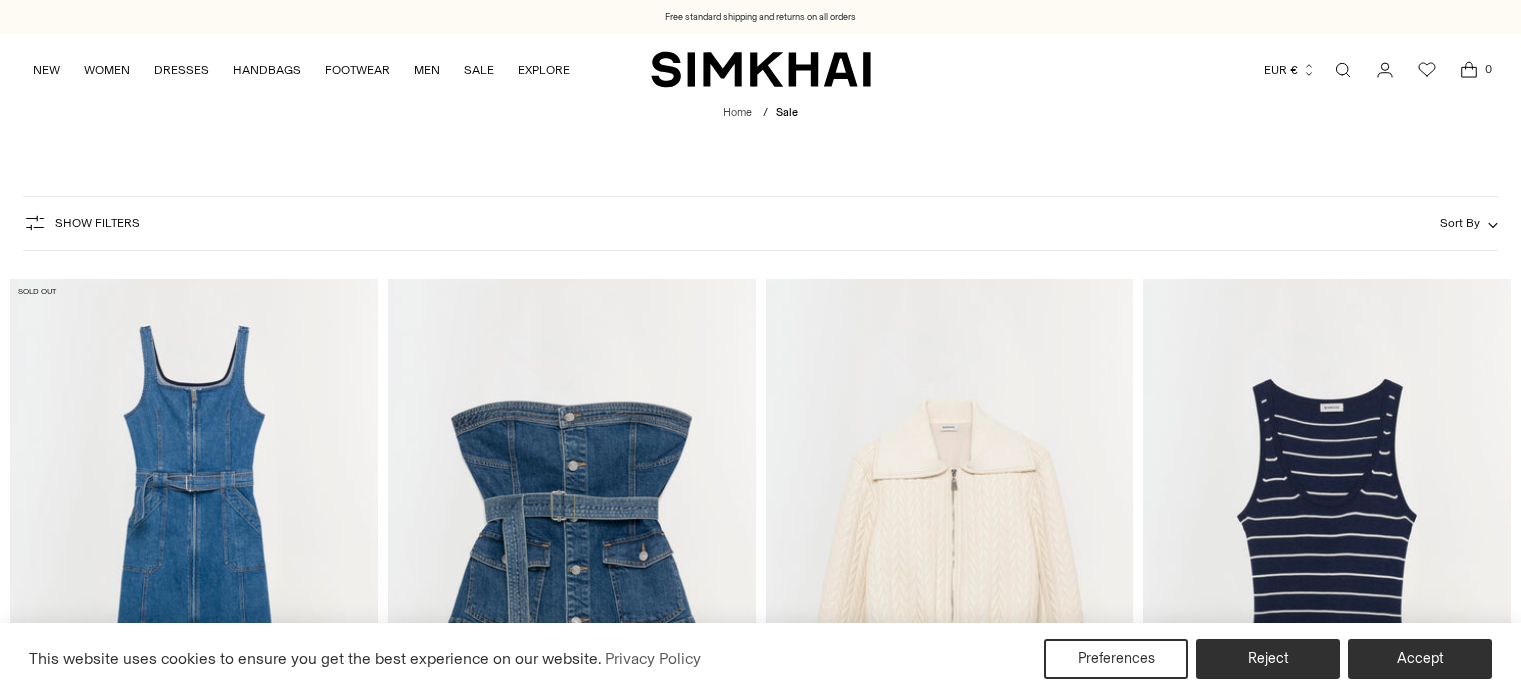 scroll, scrollTop: 7360, scrollLeft: 0, axis: vertical 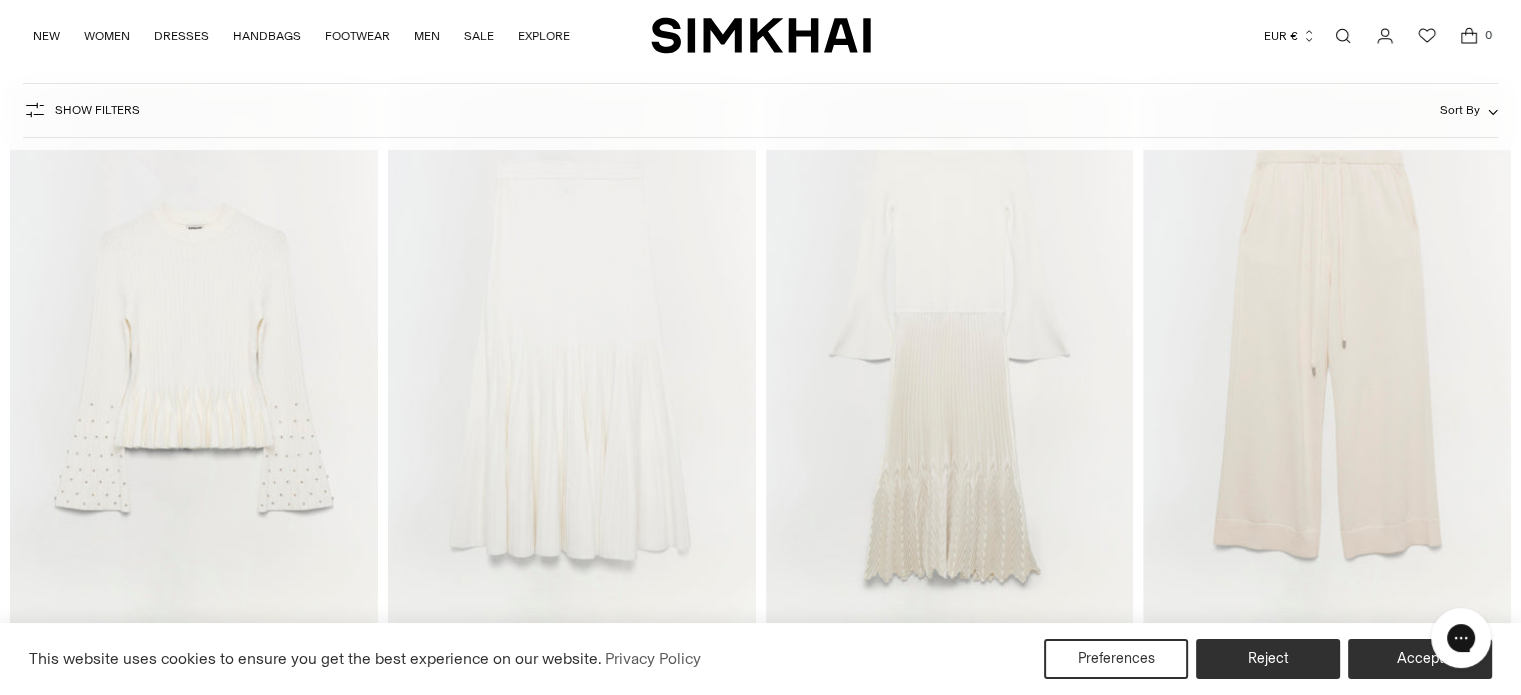 click at bounding box center [0, 0] 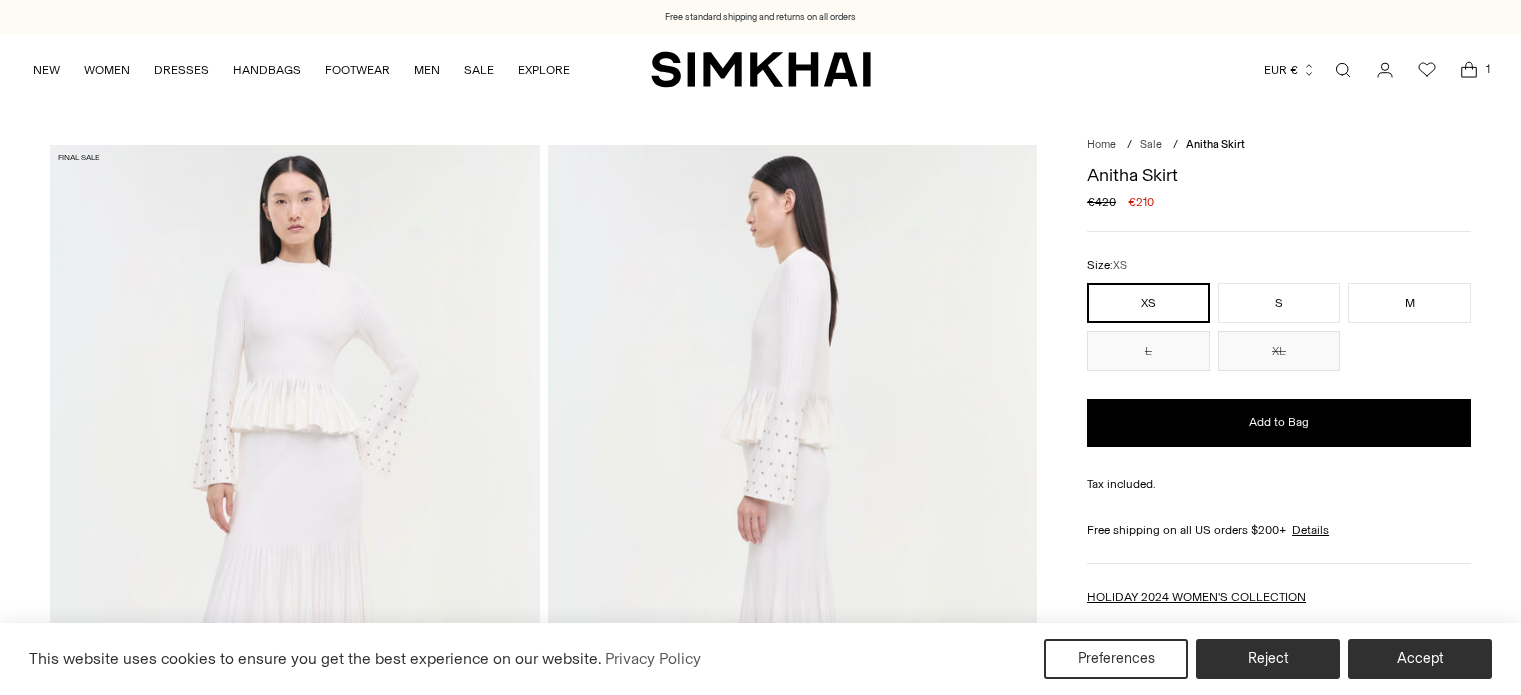 scroll, scrollTop: 0, scrollLeft: 0, axis: both 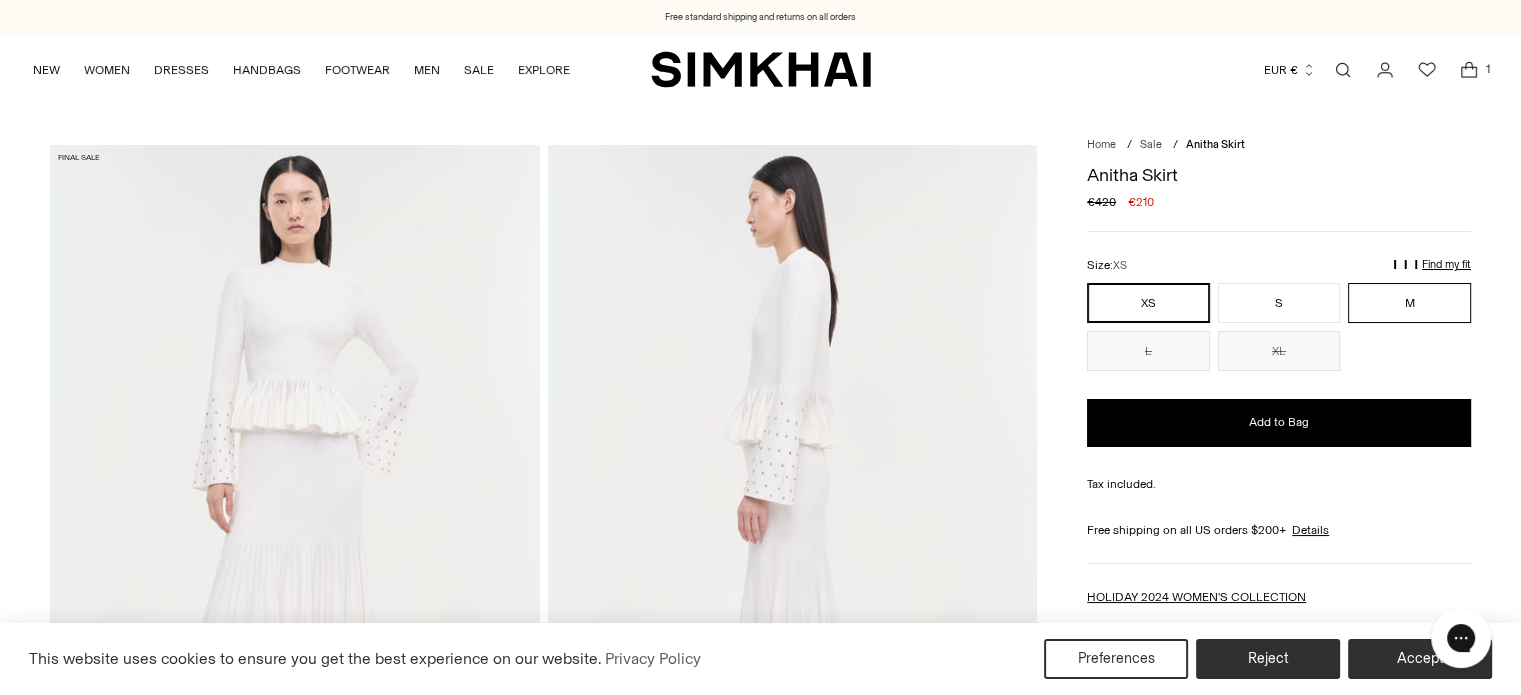 click on "M" at bounding box center [1409, 303] 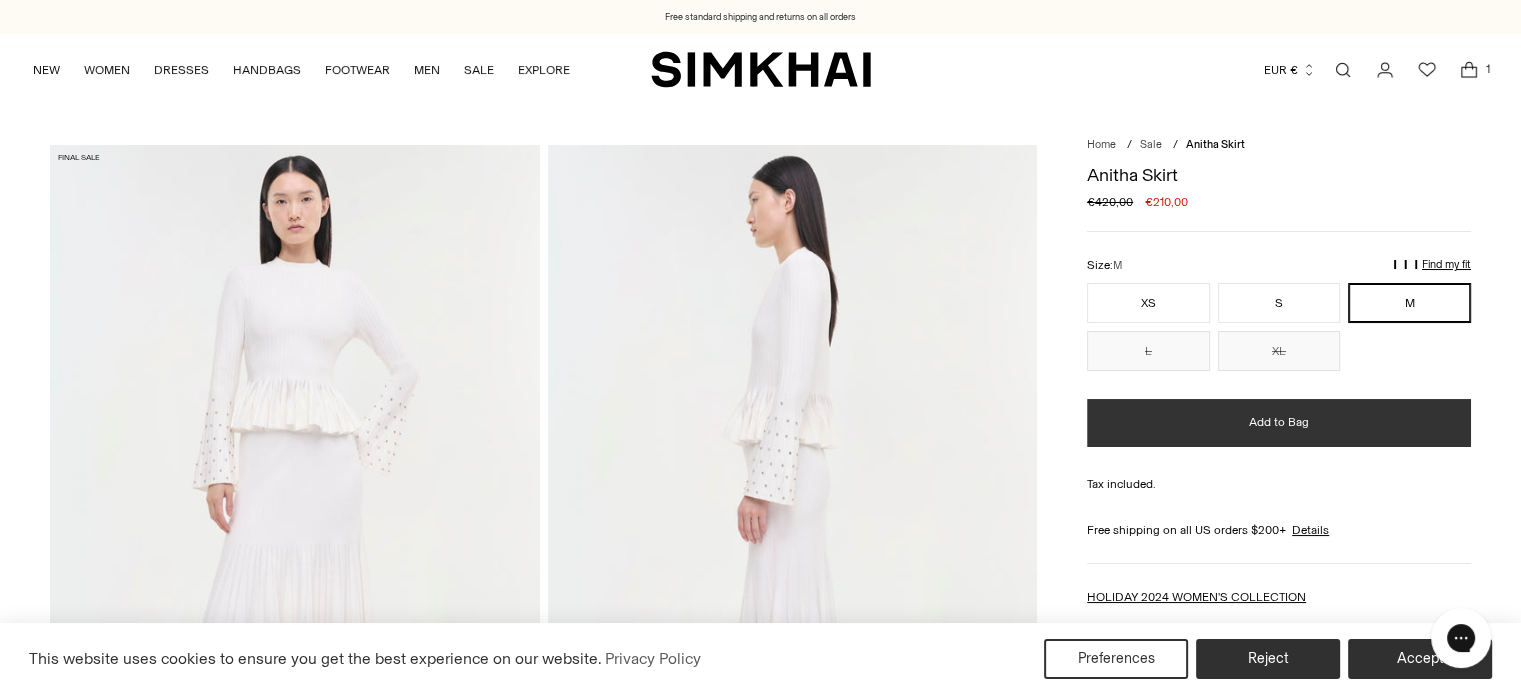 click on "Add to Bag" at bounding box center [1279, 422] 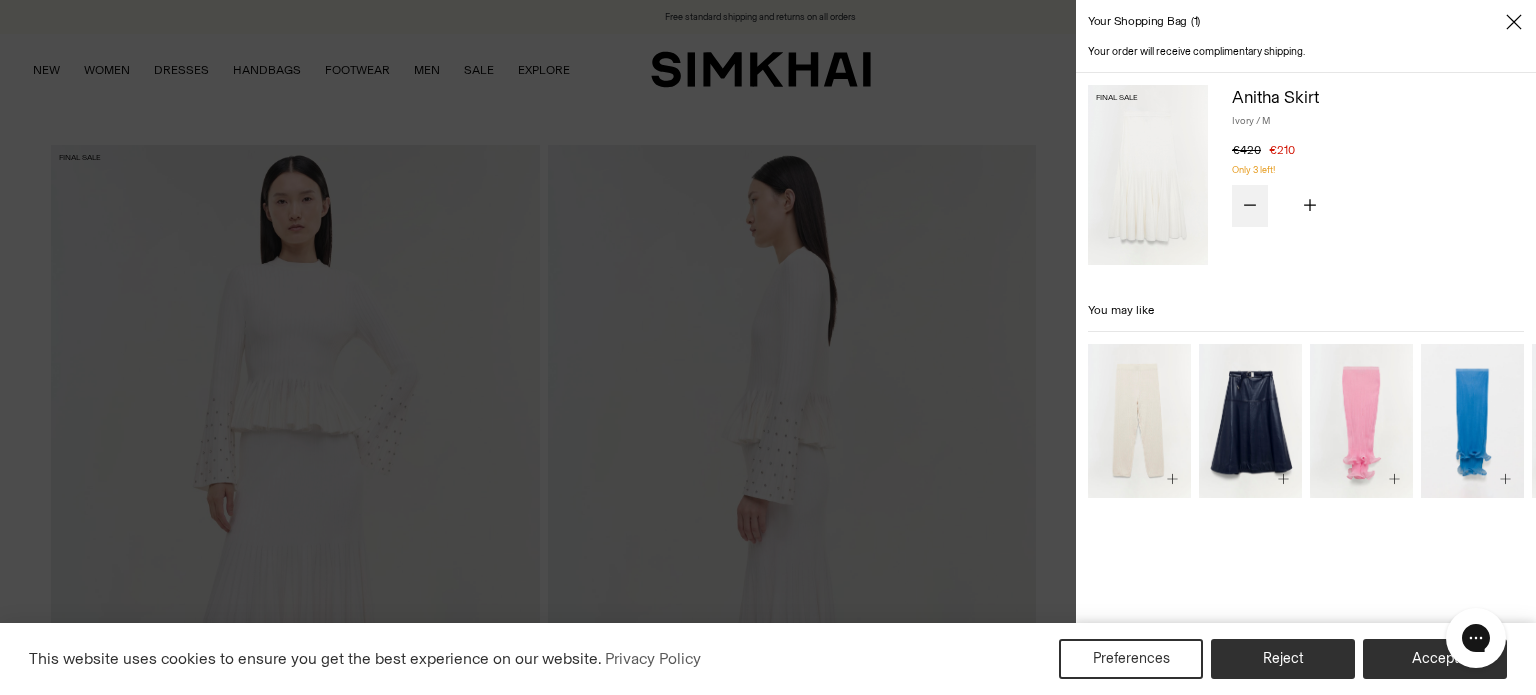 click 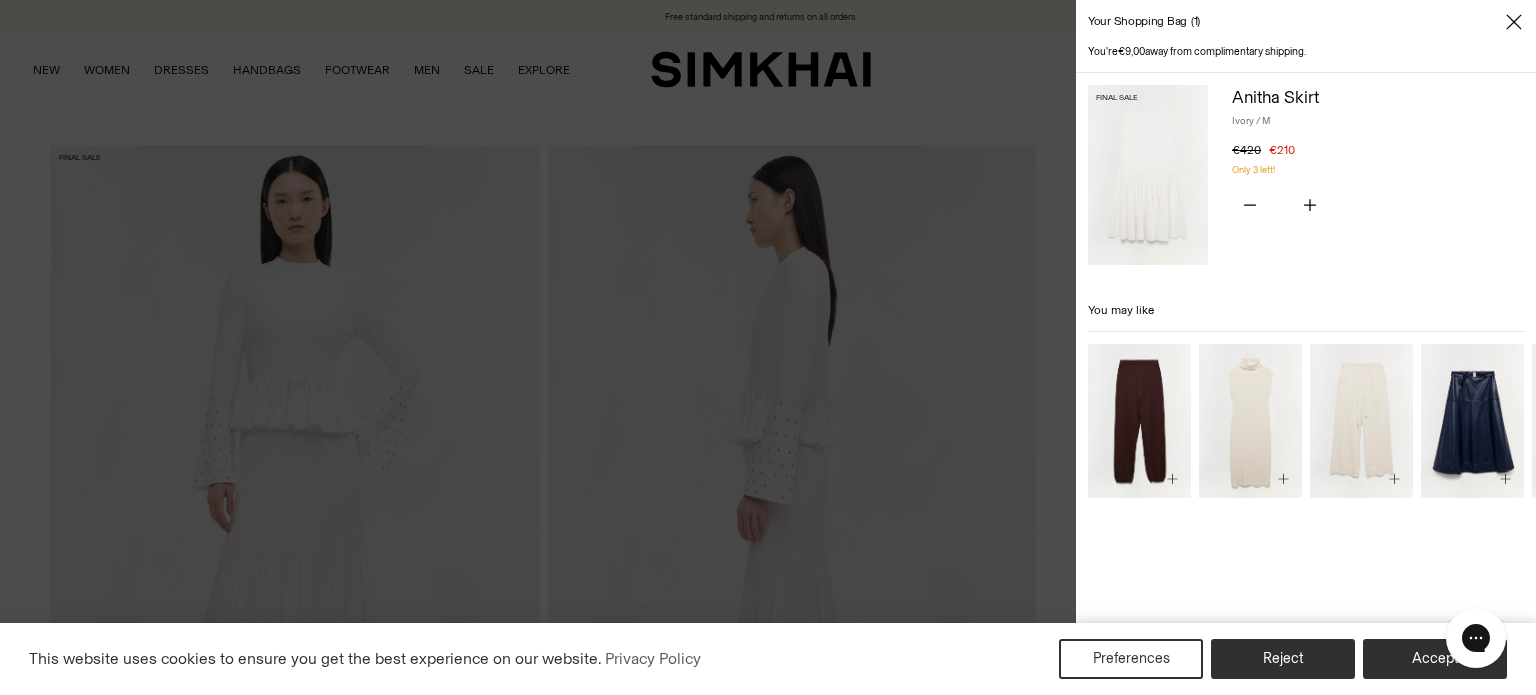 click 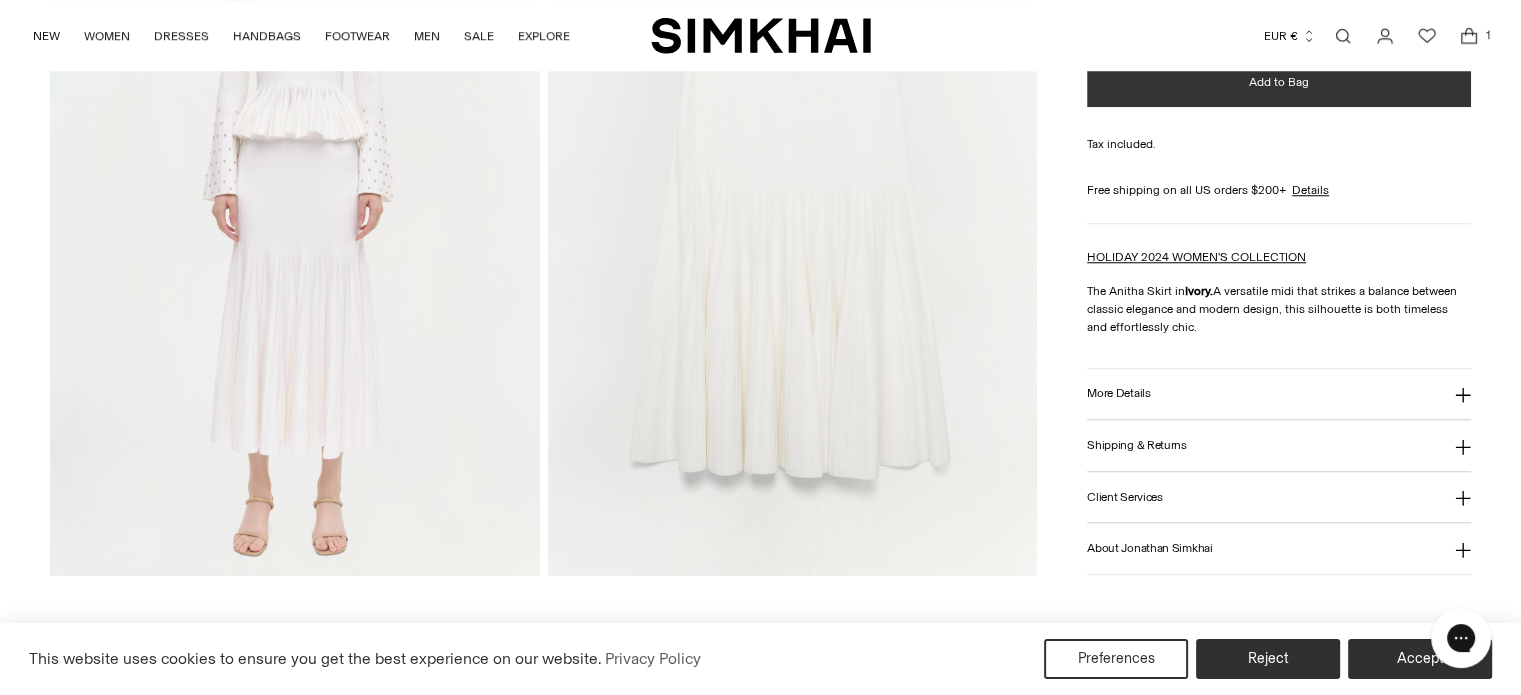 scroll, scrollTop: 1712, scrollLeft: 0, axis: vertical 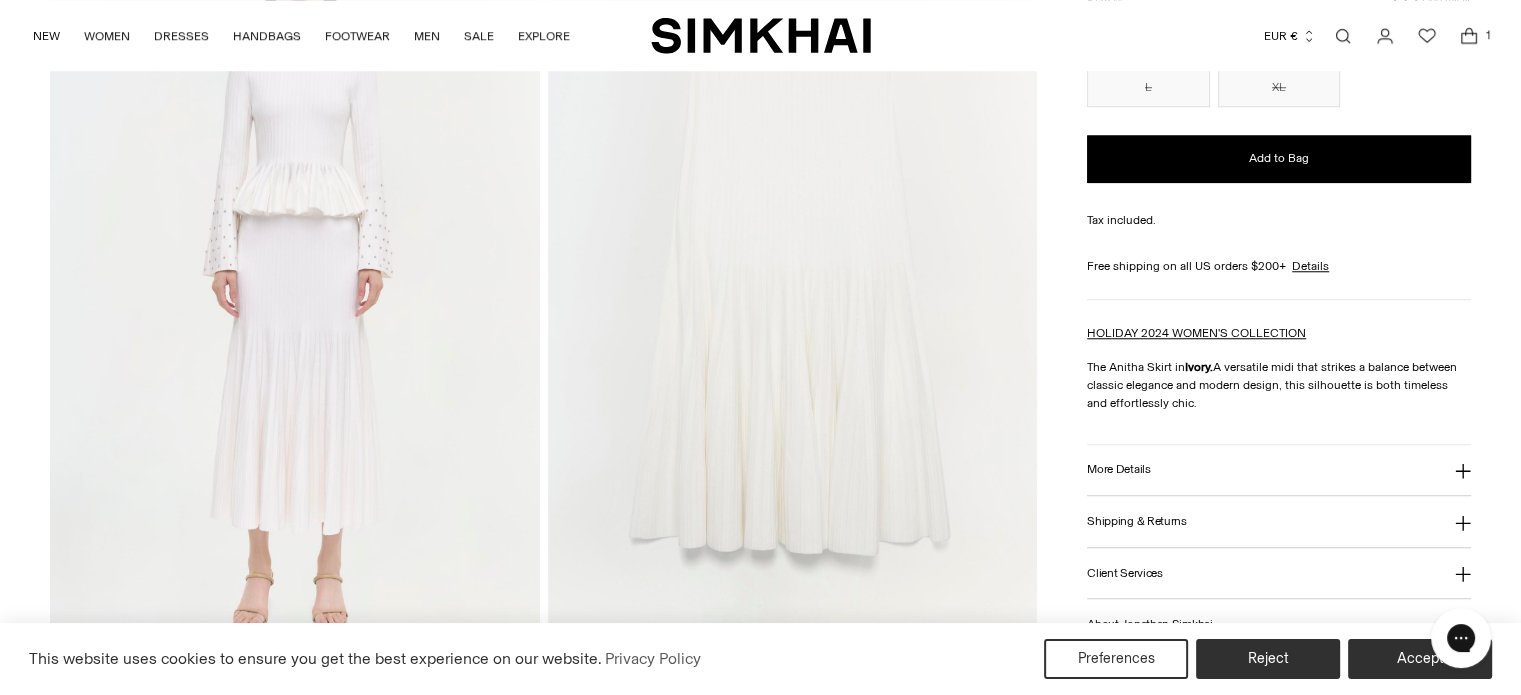 click on "More Details" at bounding box center (1118, 470) 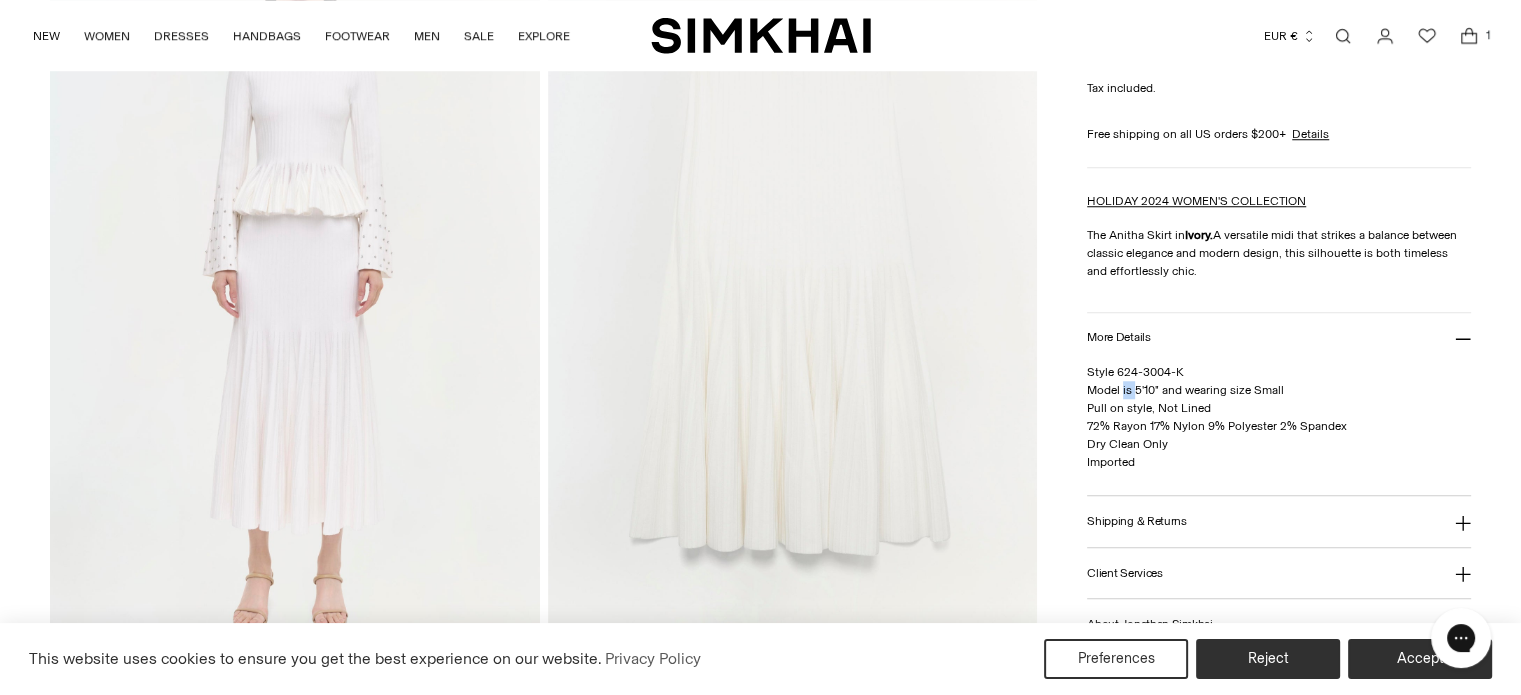 click on "Style 624-3004-K  Model is 5'10" and wearing size Small  Pull on style, Not Lined  72% Rayon 17% Nylon 9% Polyester 2% Spandex  Dry Clean Only  Imported" at bounding box center (1217, 418) 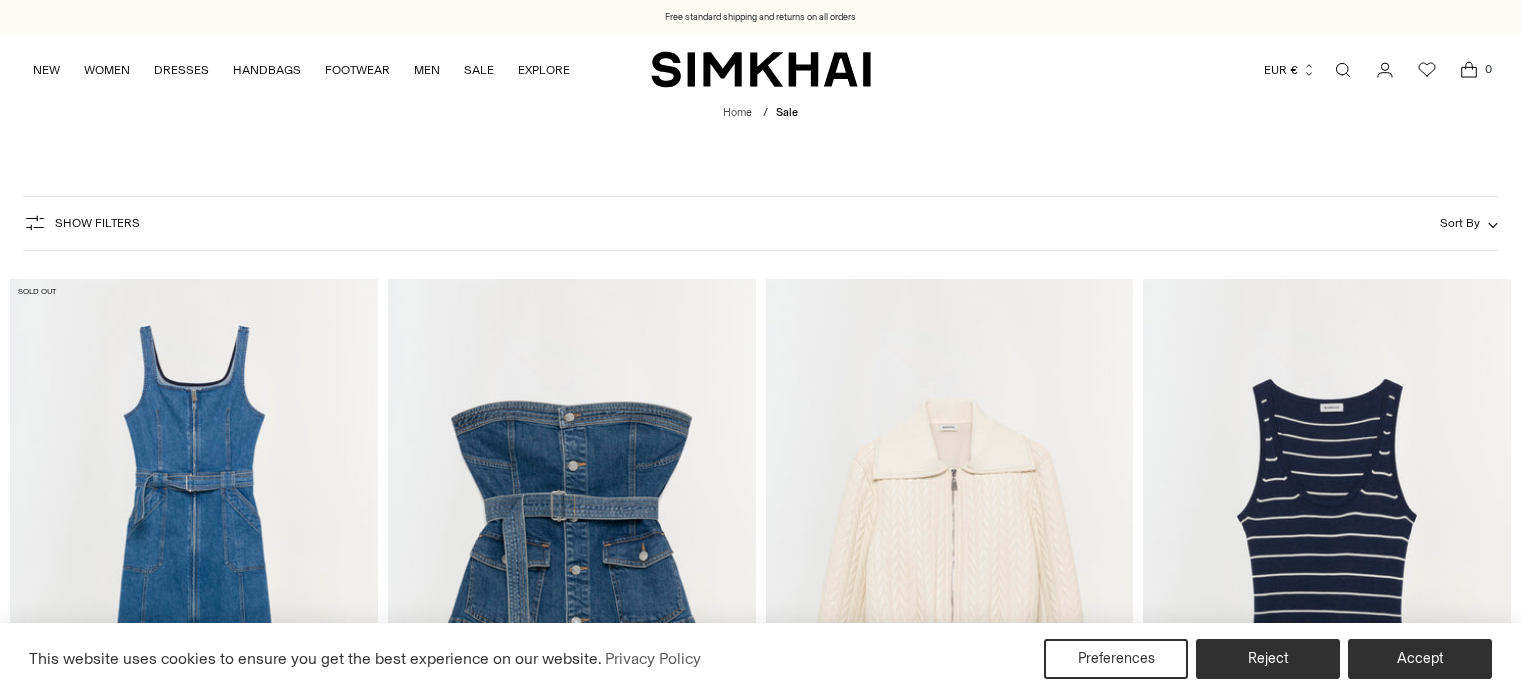 scroll, scrollTop: 7360, scrollLeft: 0, axis: vertical 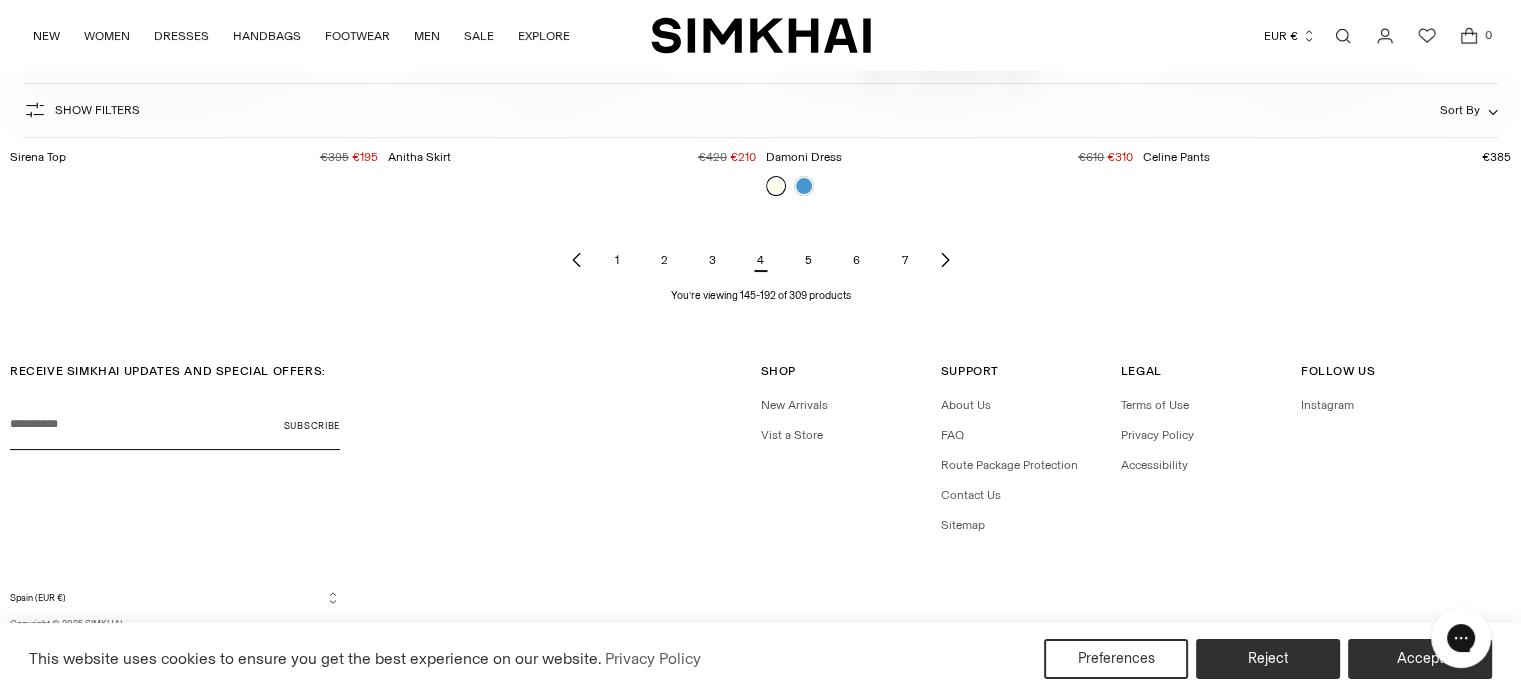 click 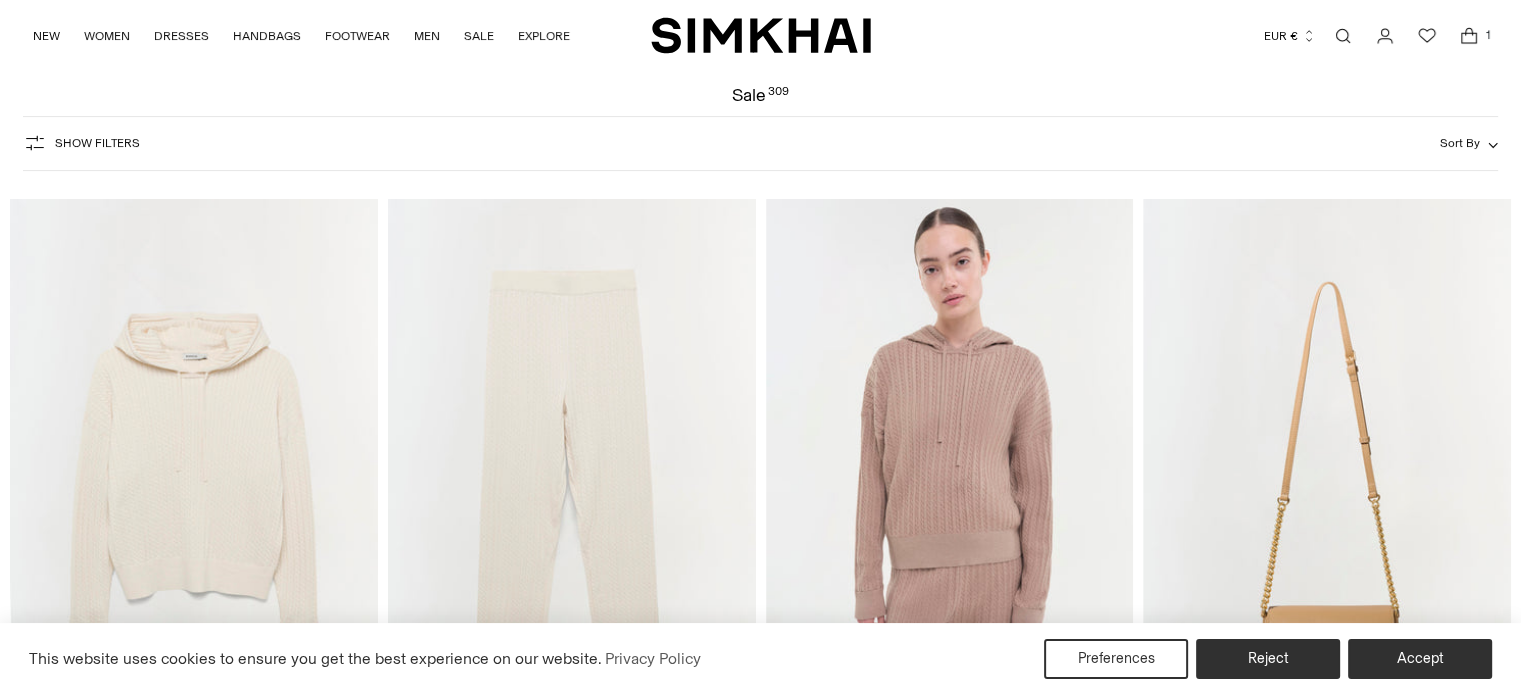 scroll, scrollTop: 159, scrollLeft: 0, axis: vertical 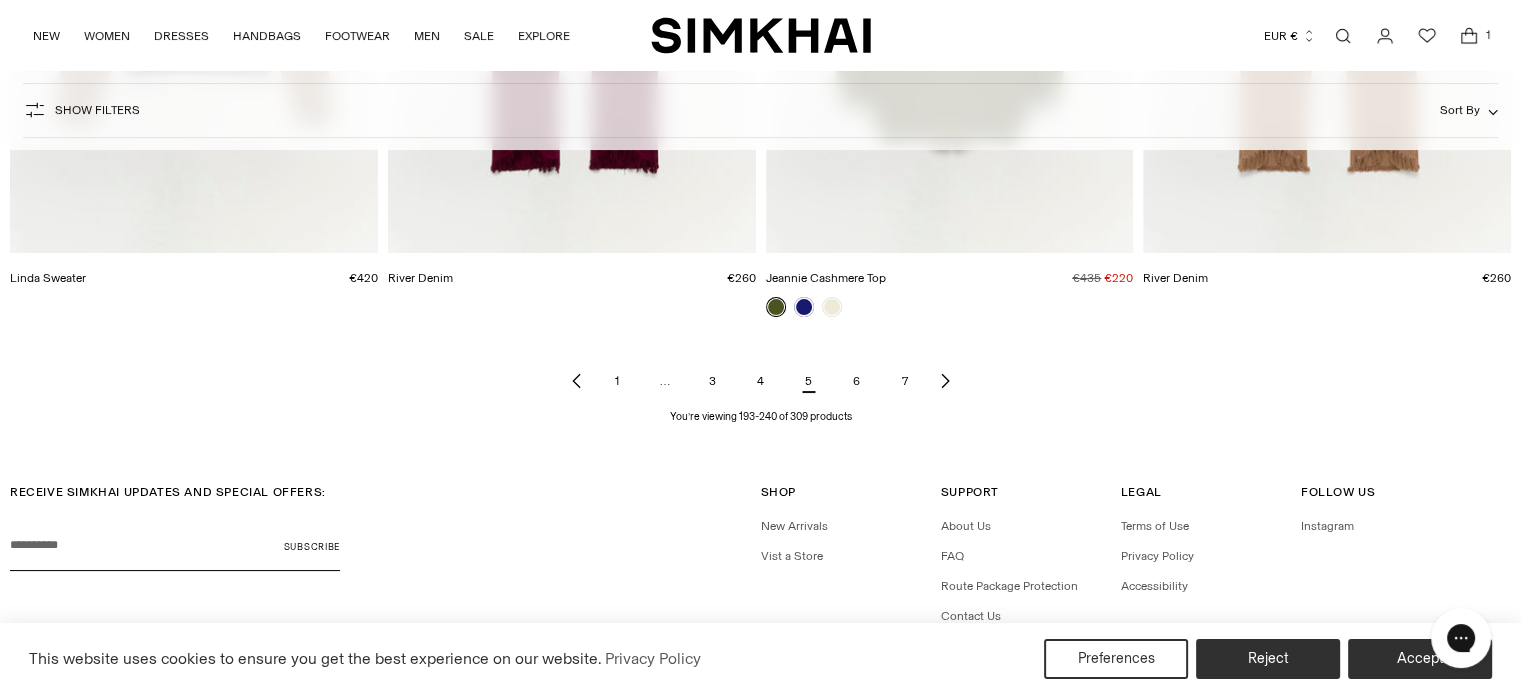 click 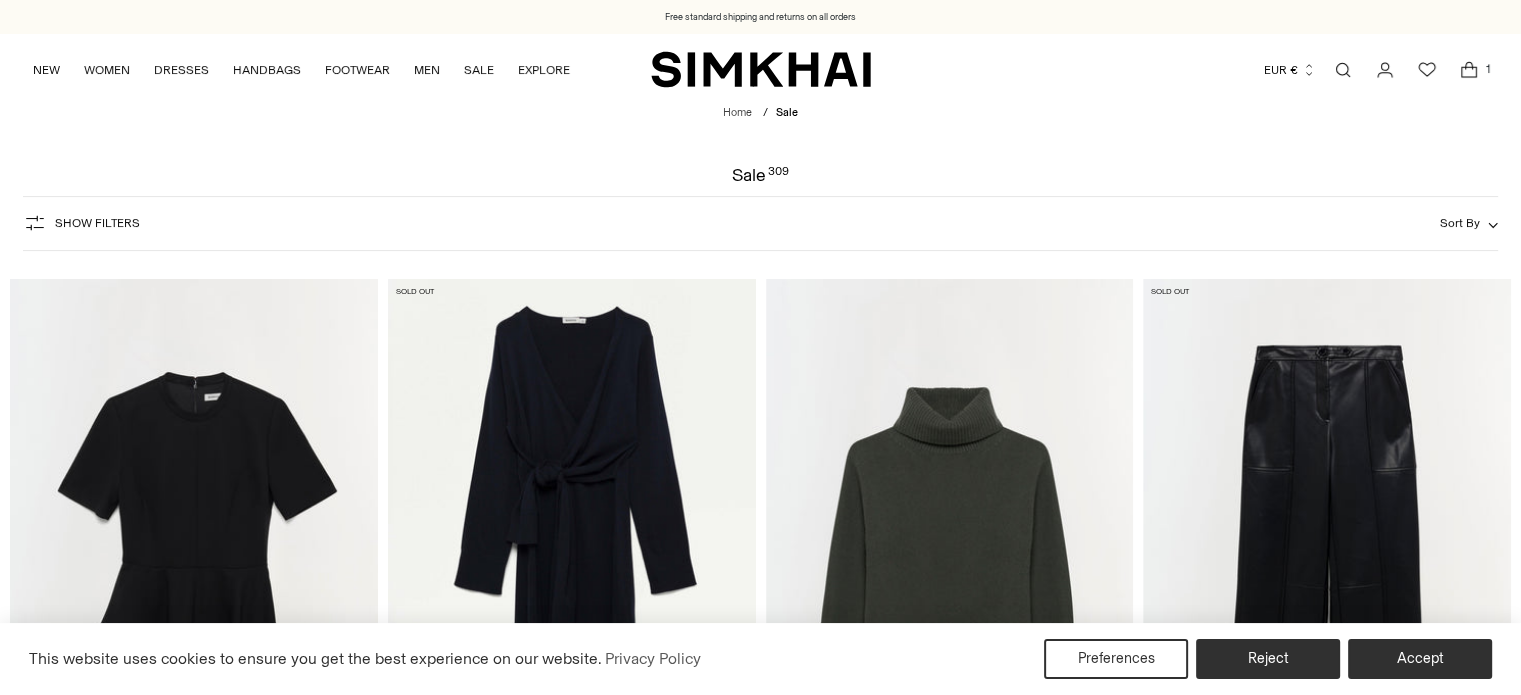 scroll, scrollTop: 30, scrollLeft: 0, axis: vertical 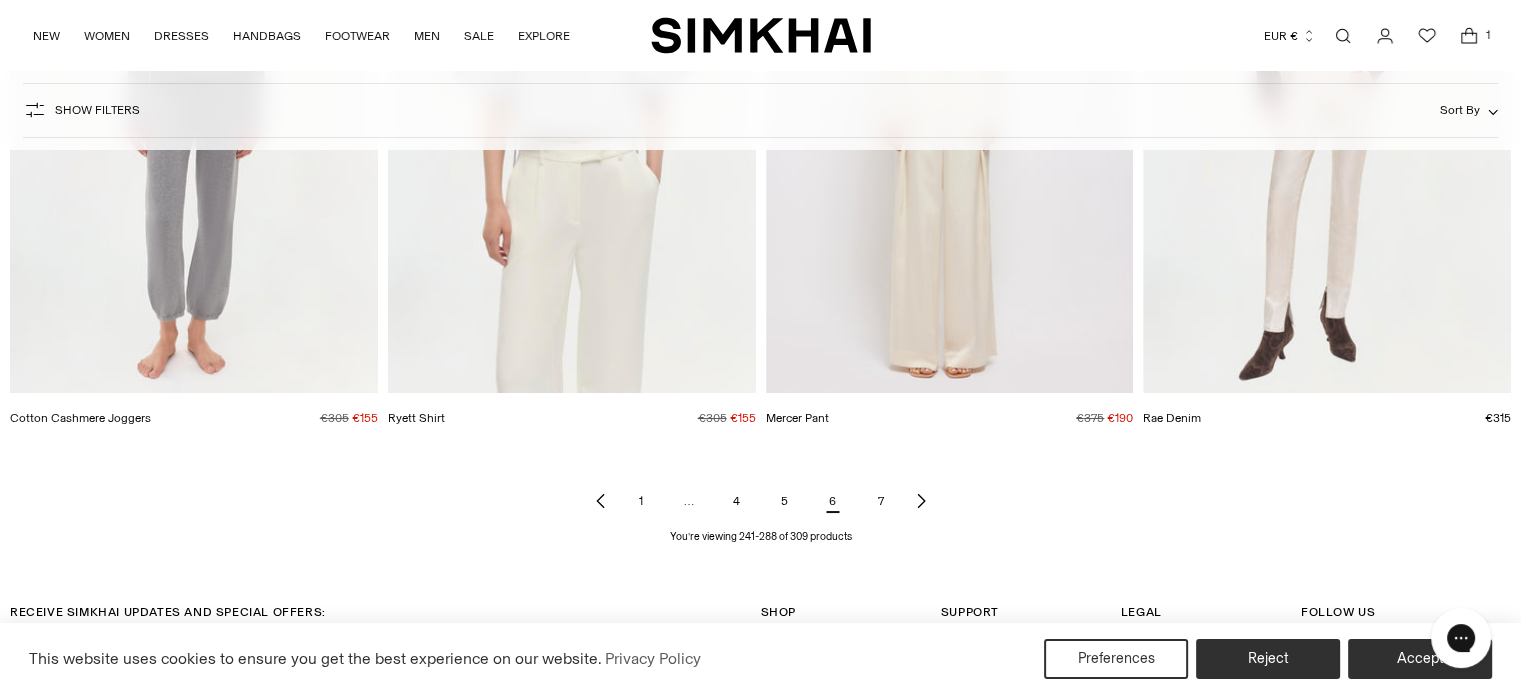 click 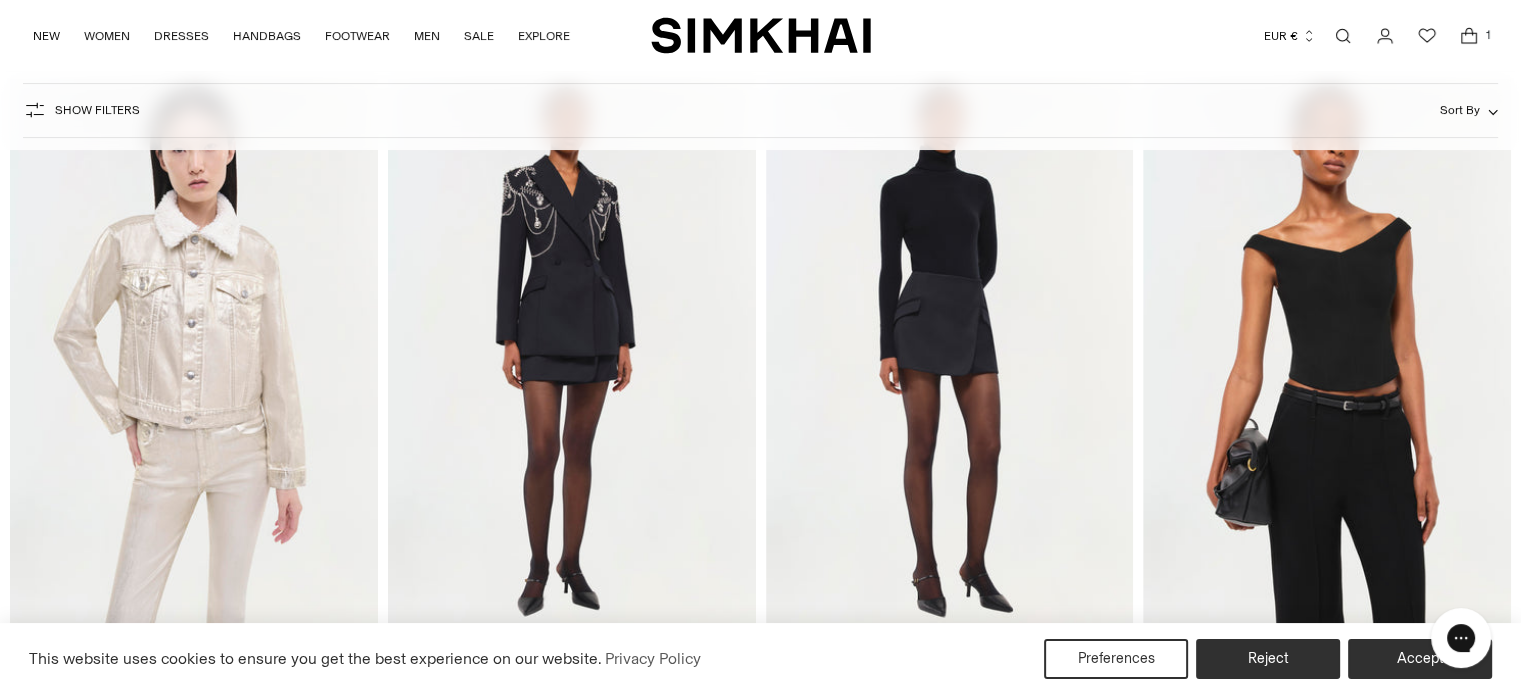 scroll, scrollTop: 280, scrollLeft: 0, axis: vertical 